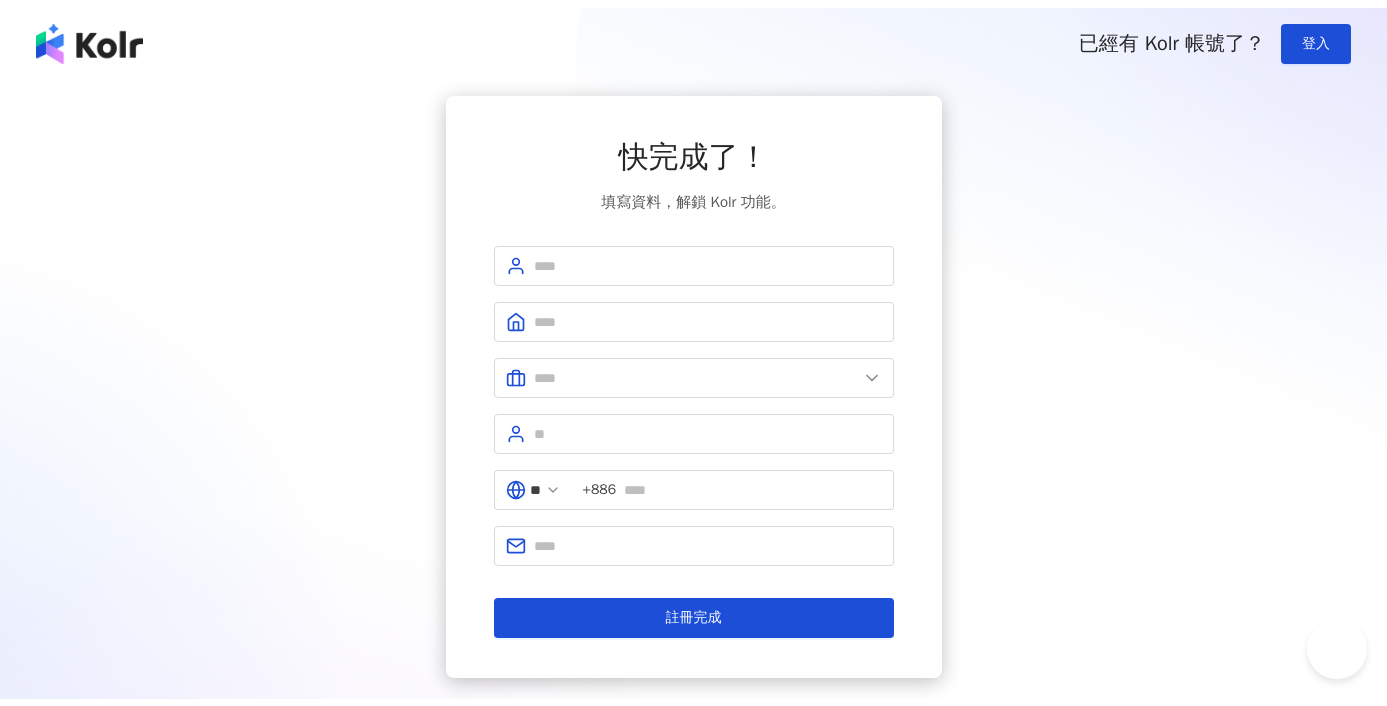 scroll, scrollTop: 0, scrollLeft: 0, axis: both 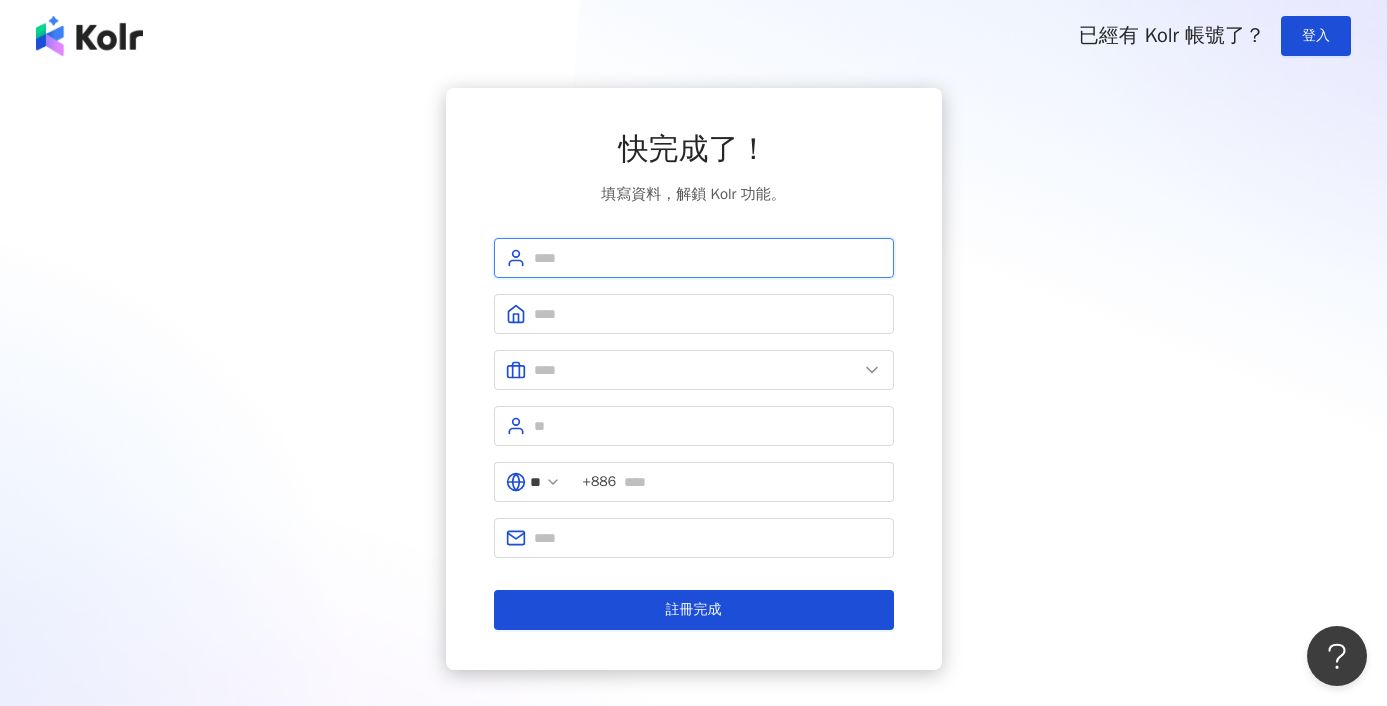 click at bounding box center (708, 258) 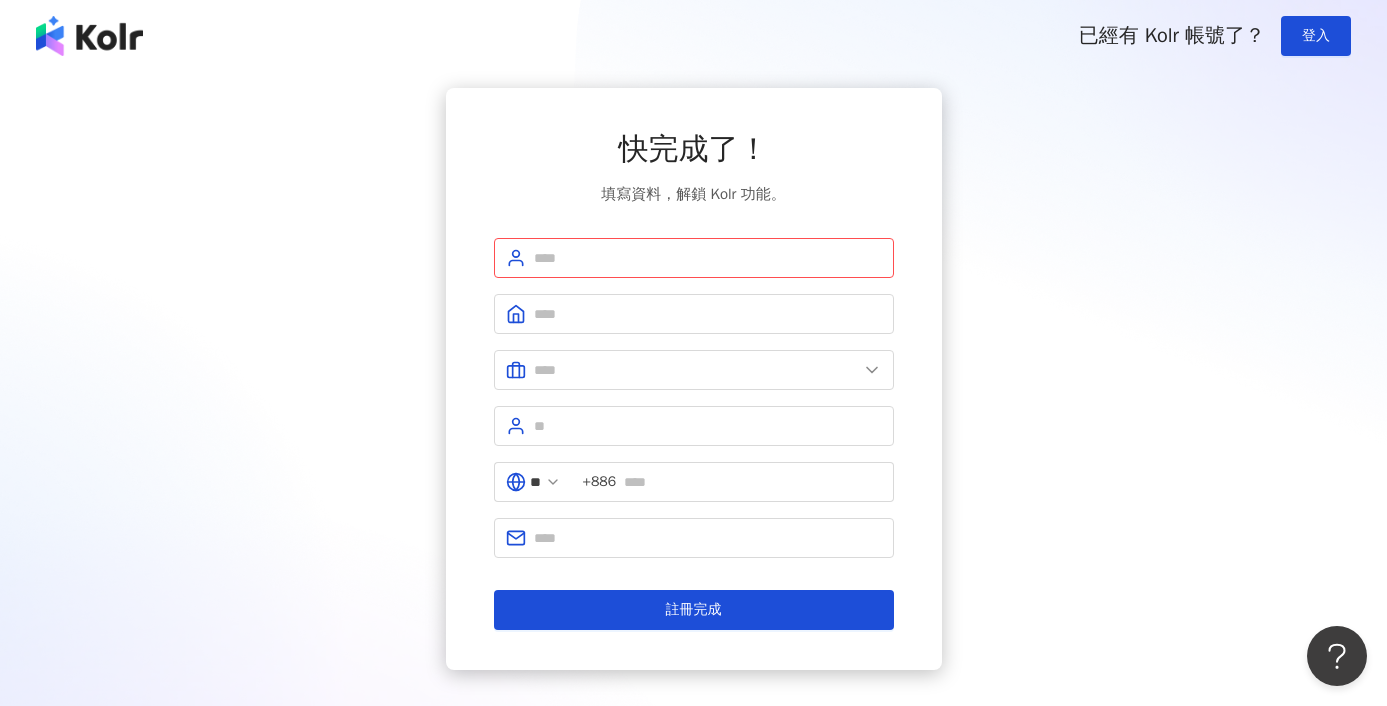 click on "快完成了！ 填寫資料，解鎖 Kolr 功能。 ** [COUNTRY CODE] 註冊完成" at bounding box center [693, 379] 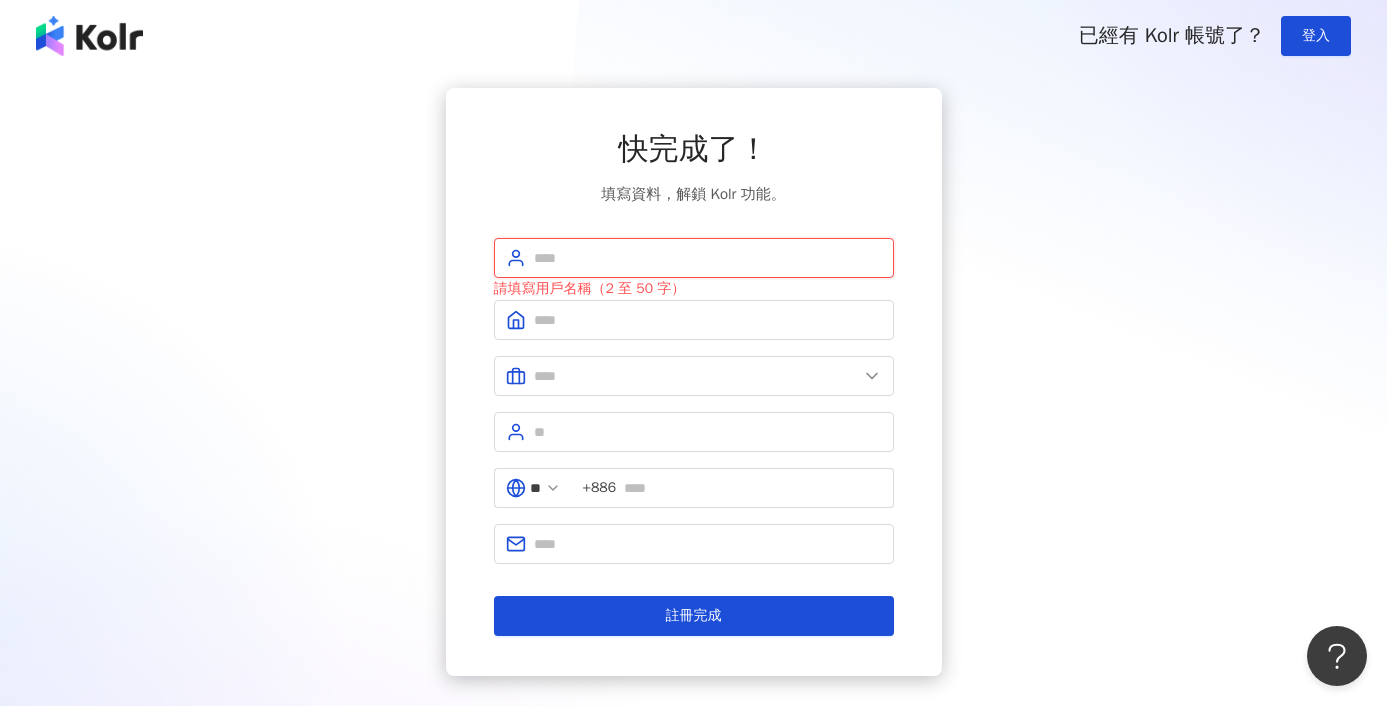 click at bounding box center (708, 258) 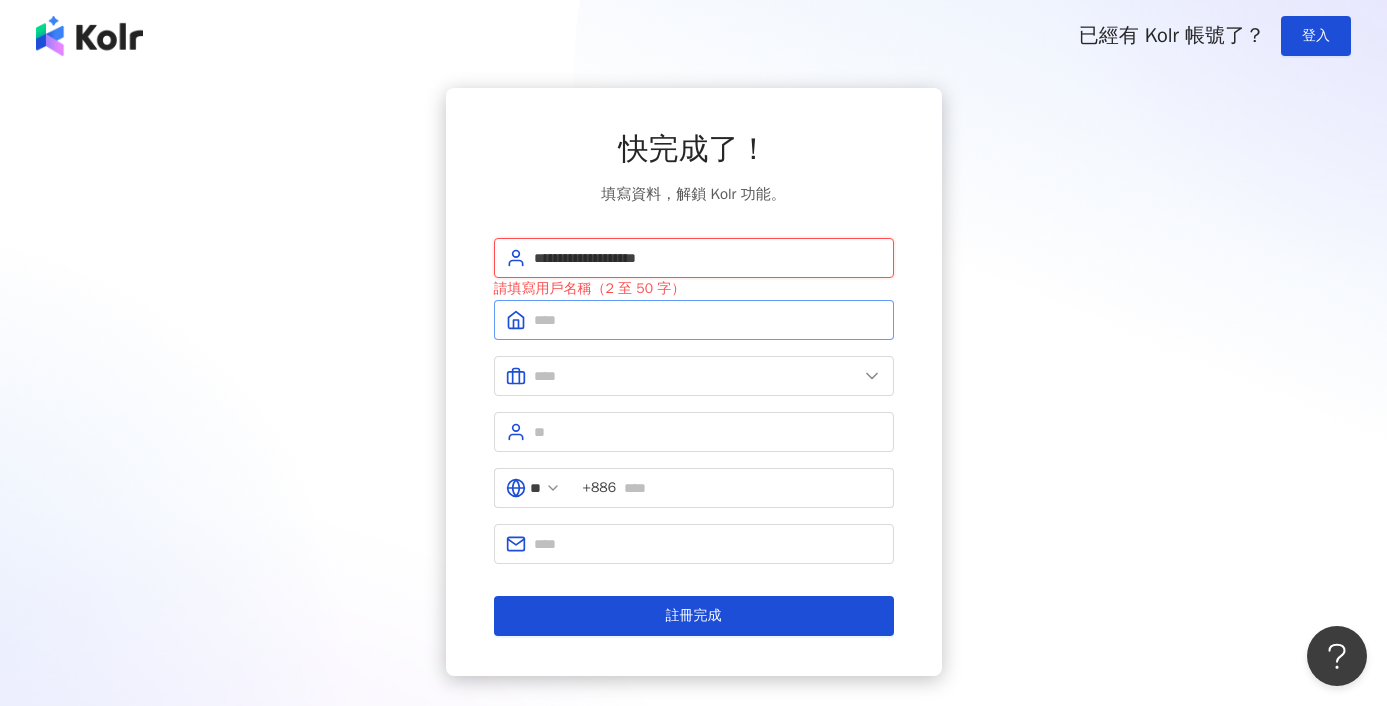type on "**********" 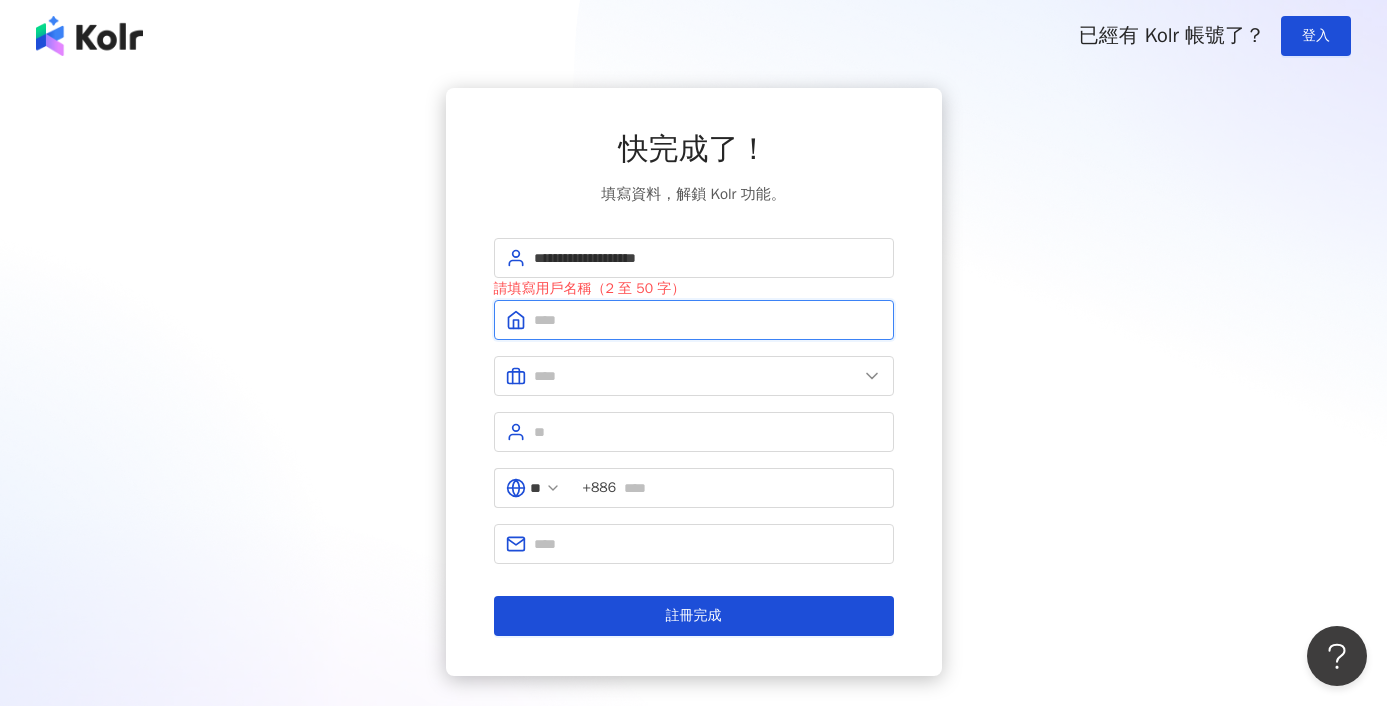 click at bounding box center (708, 320) 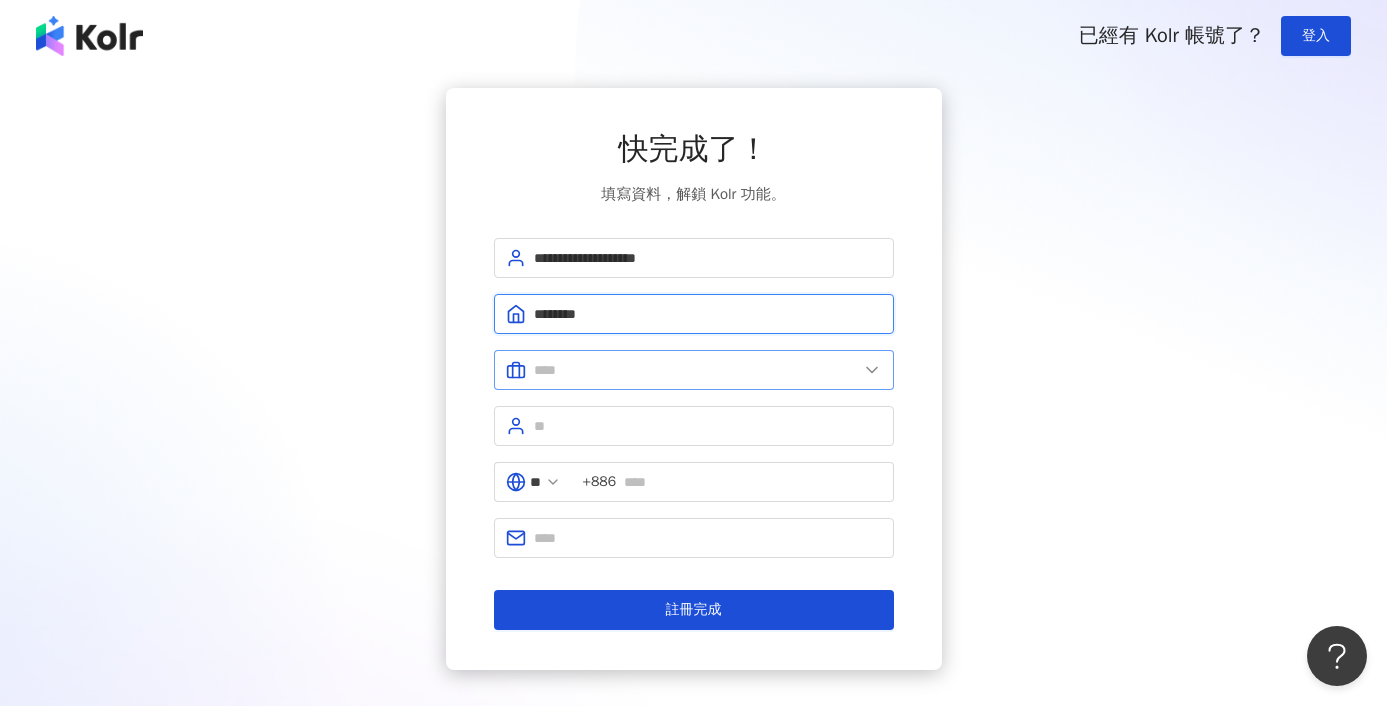 type on "********" 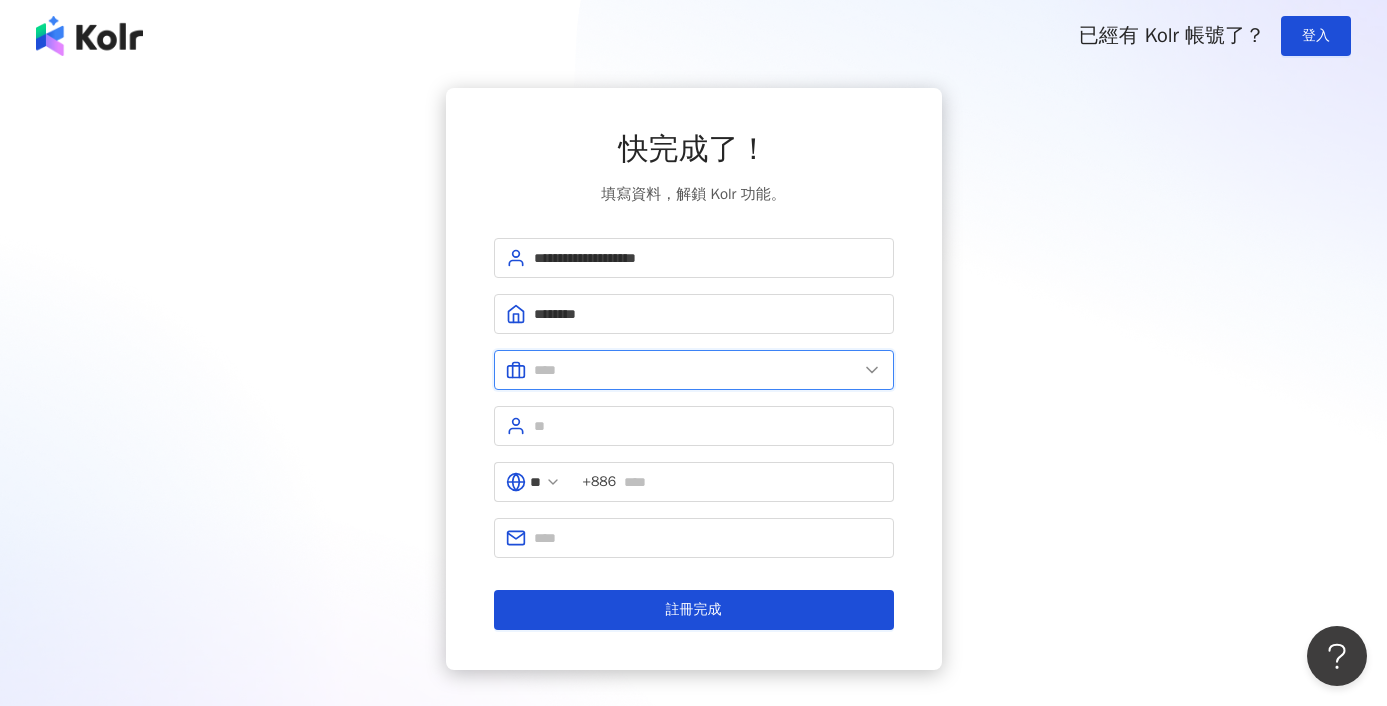 click at bounding box center (696, 370) 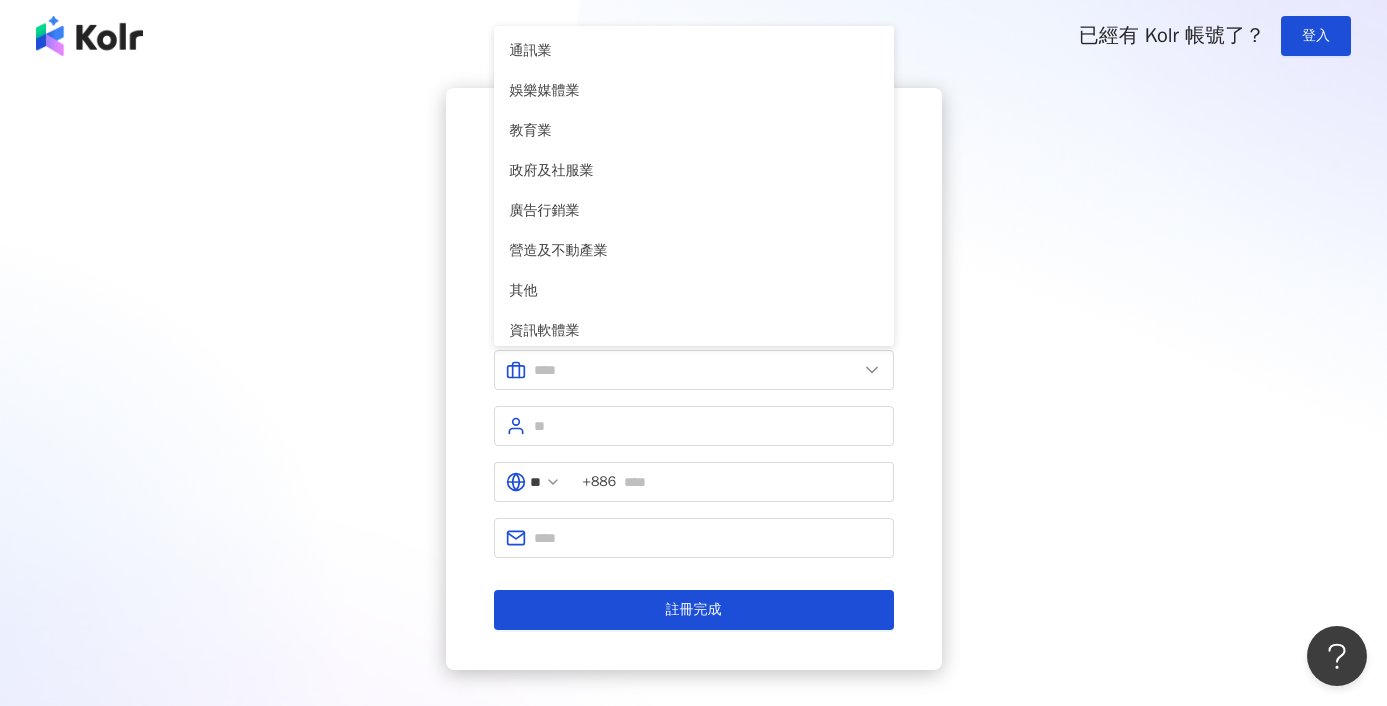 scroll, scrollTop: 379, scrollLeft: 0, axis: vertical 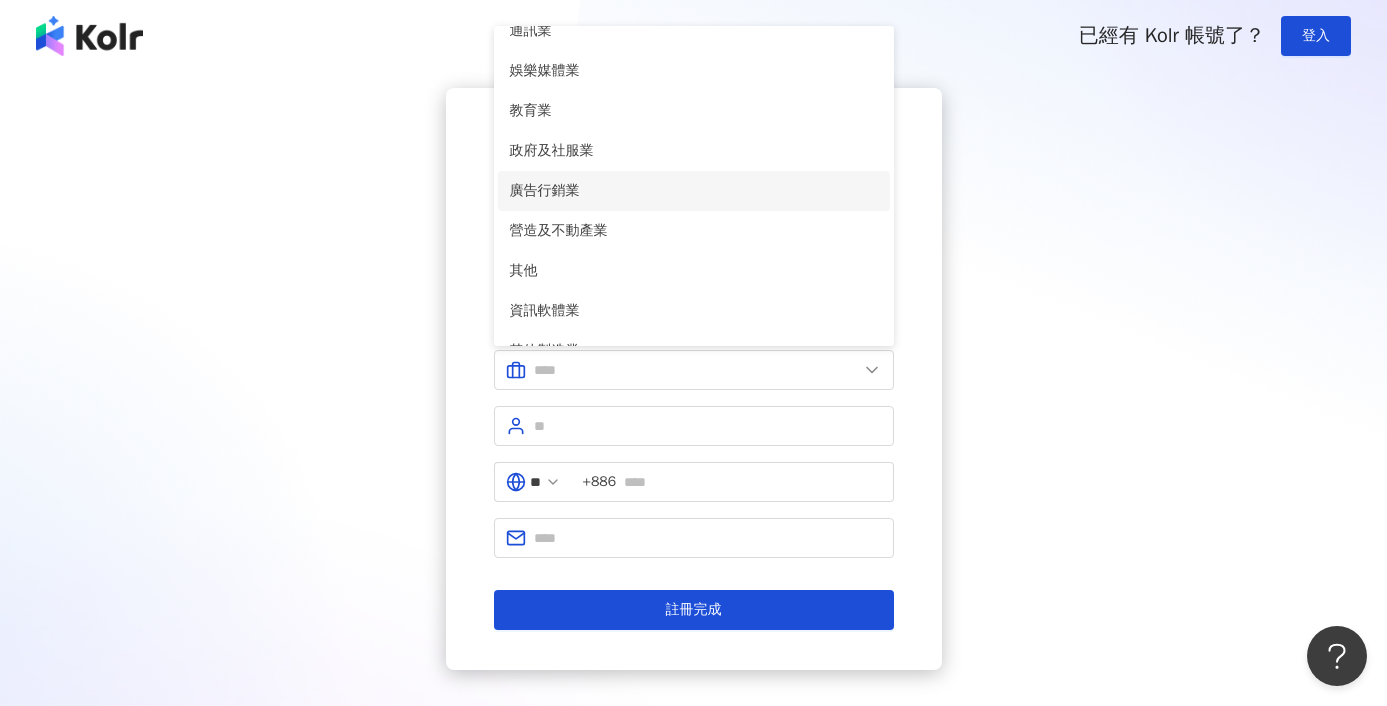 click on "廣告行銷業" at bounding box center [694, 191] 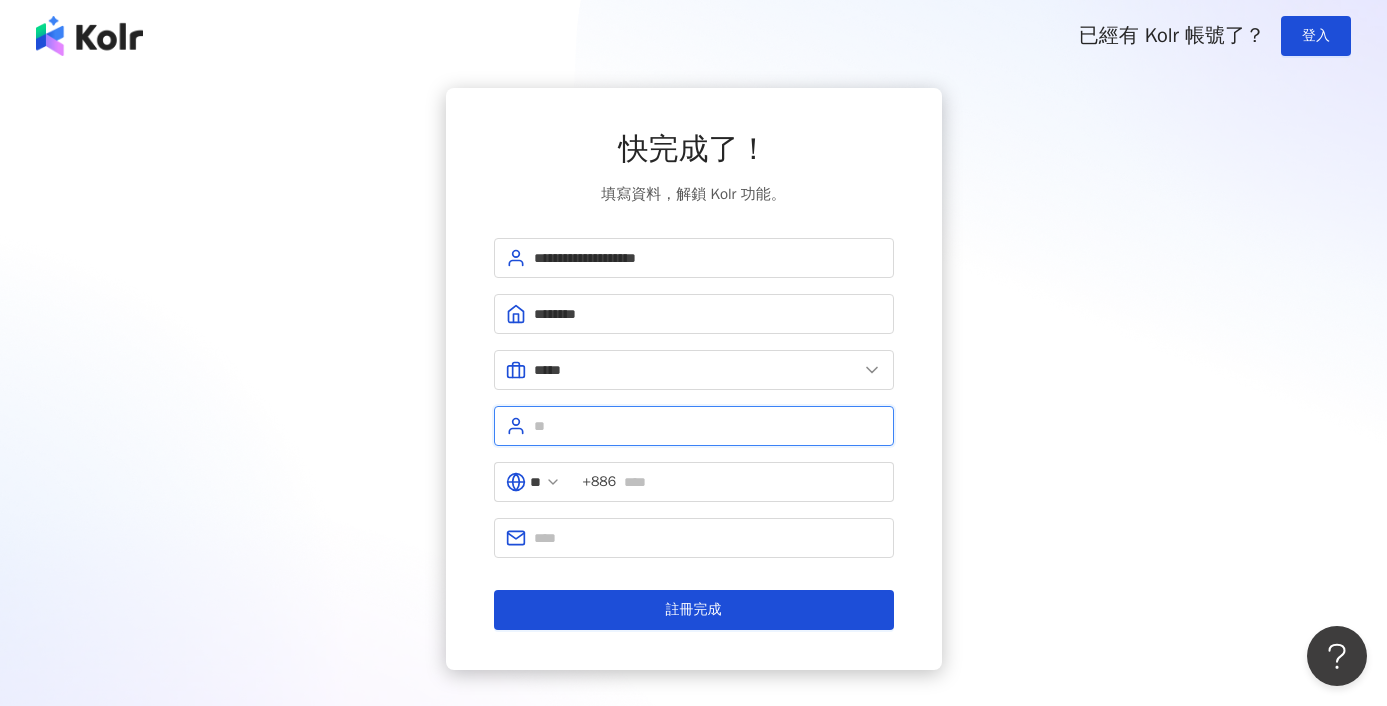 click at bounding box center [708, 426] 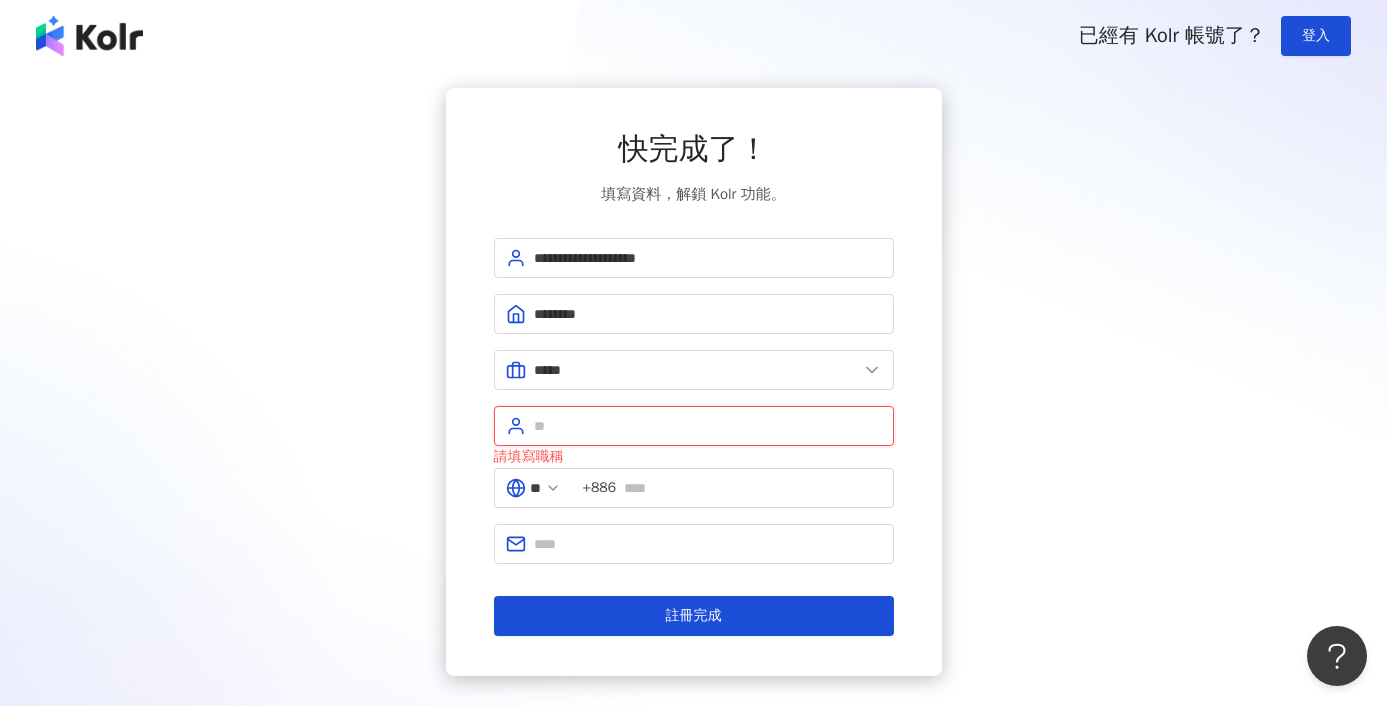 click at bounding box center [708, 426] 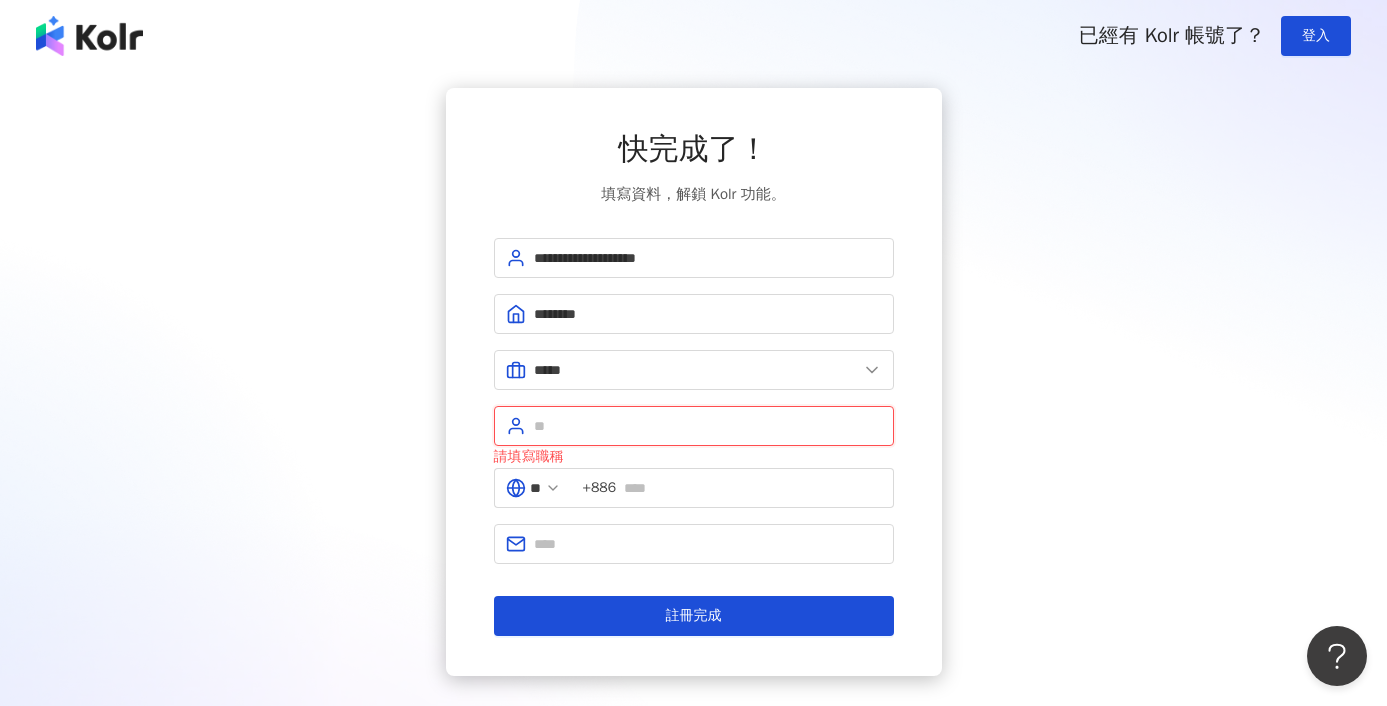 paste on "**********" 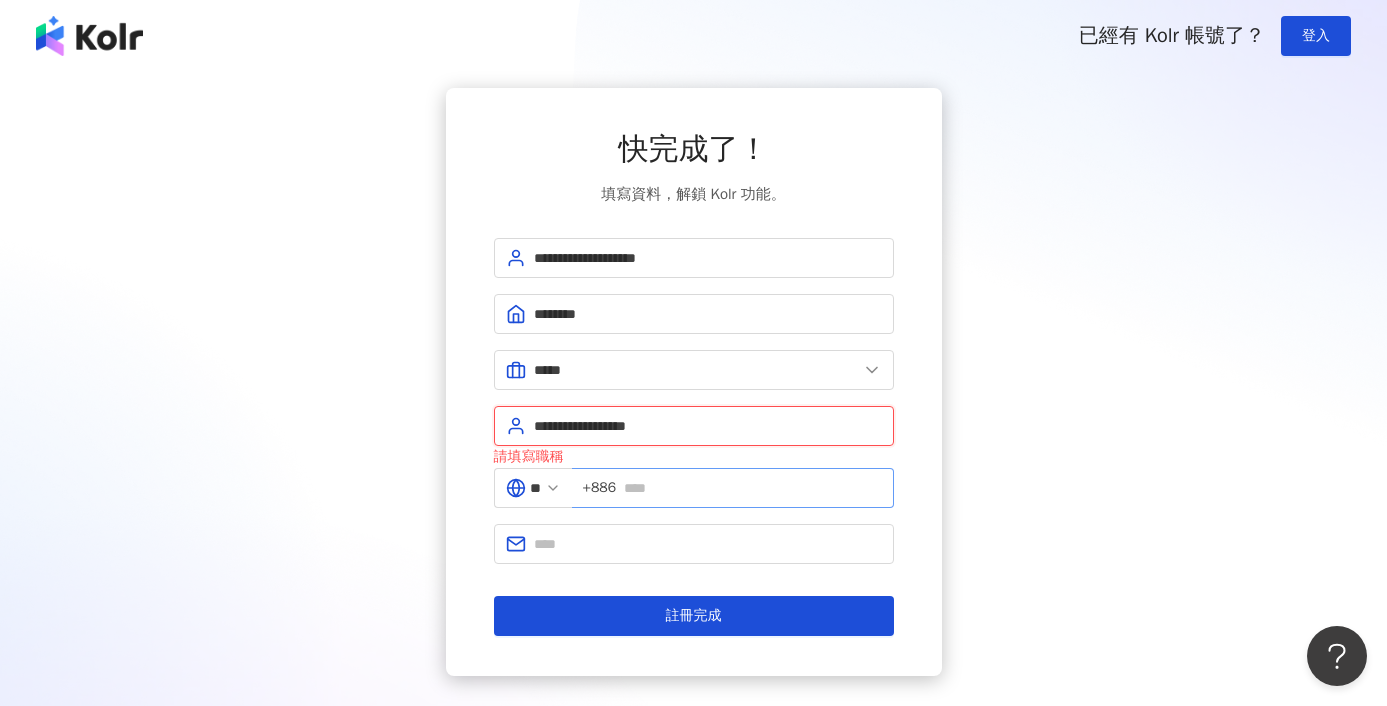type on "**********" 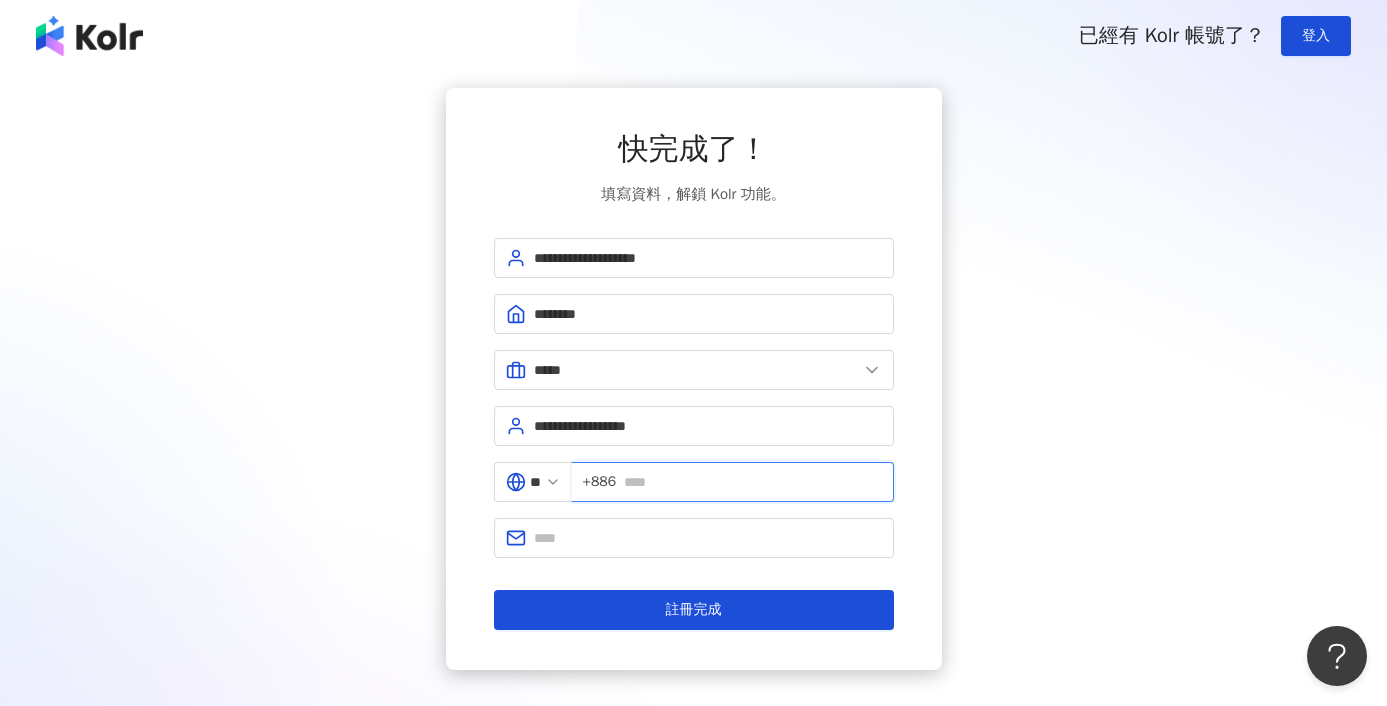 click at bounding box center (752, 482) 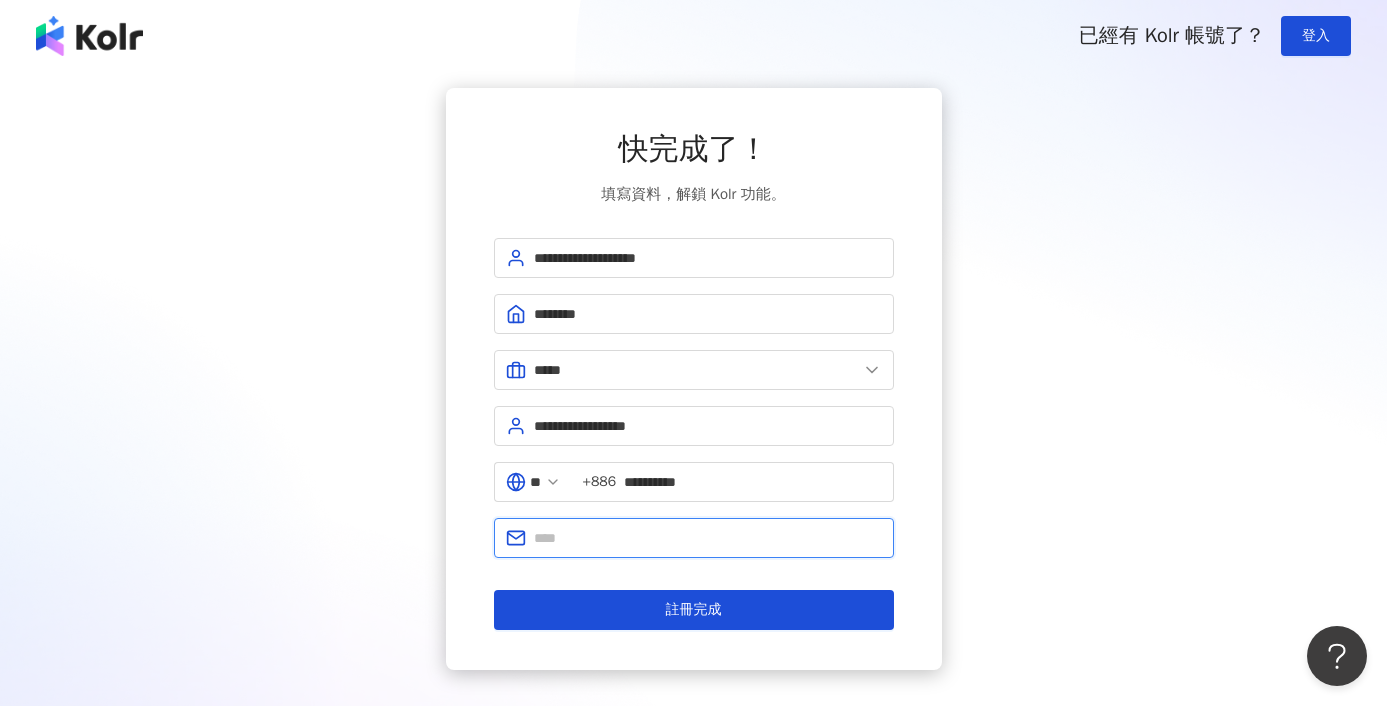 click at bounding box center [708, 538] 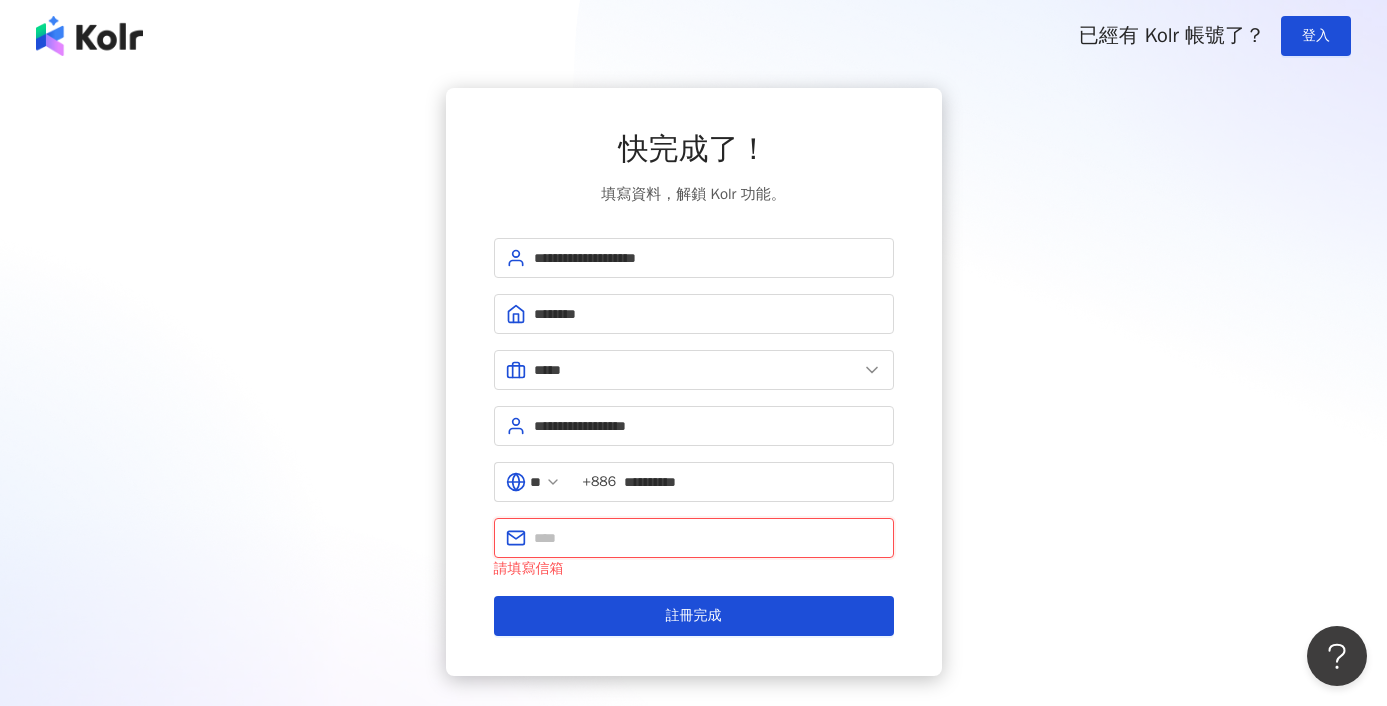 click at bounding box center (708, 538) 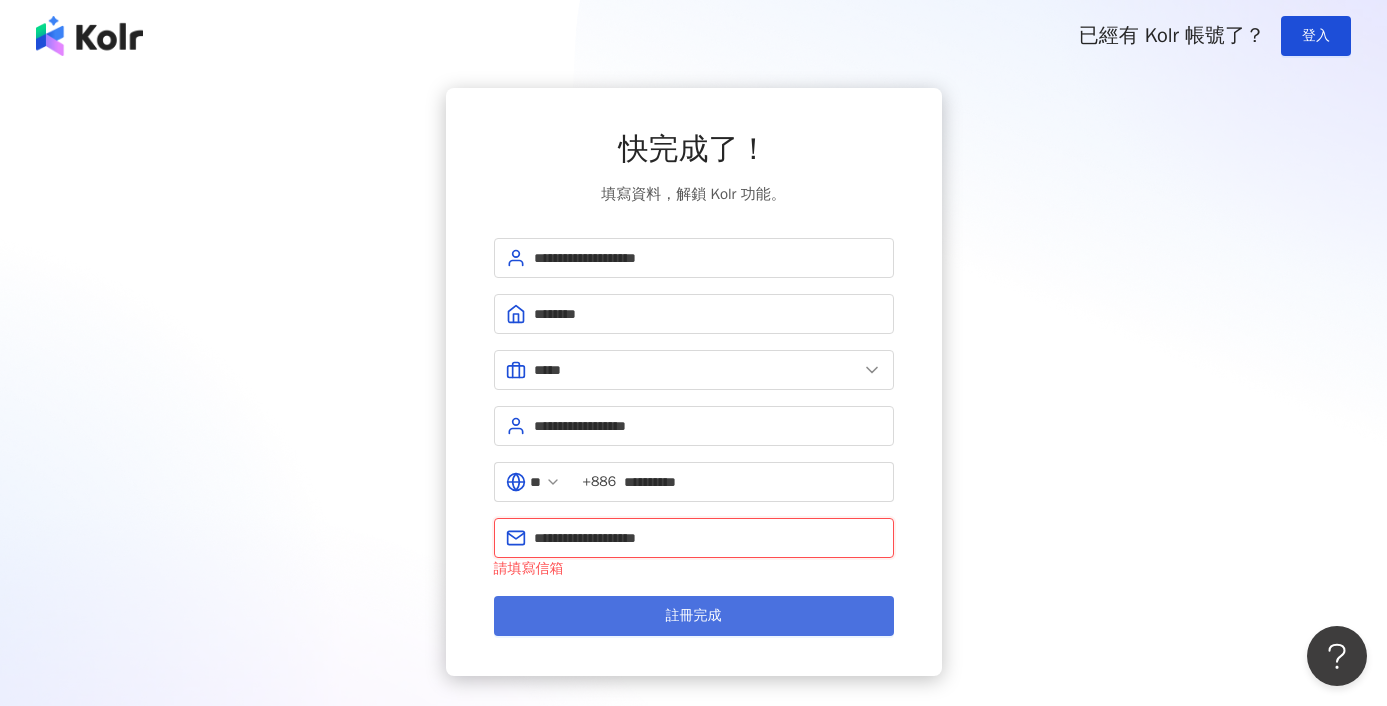 type on "**********" 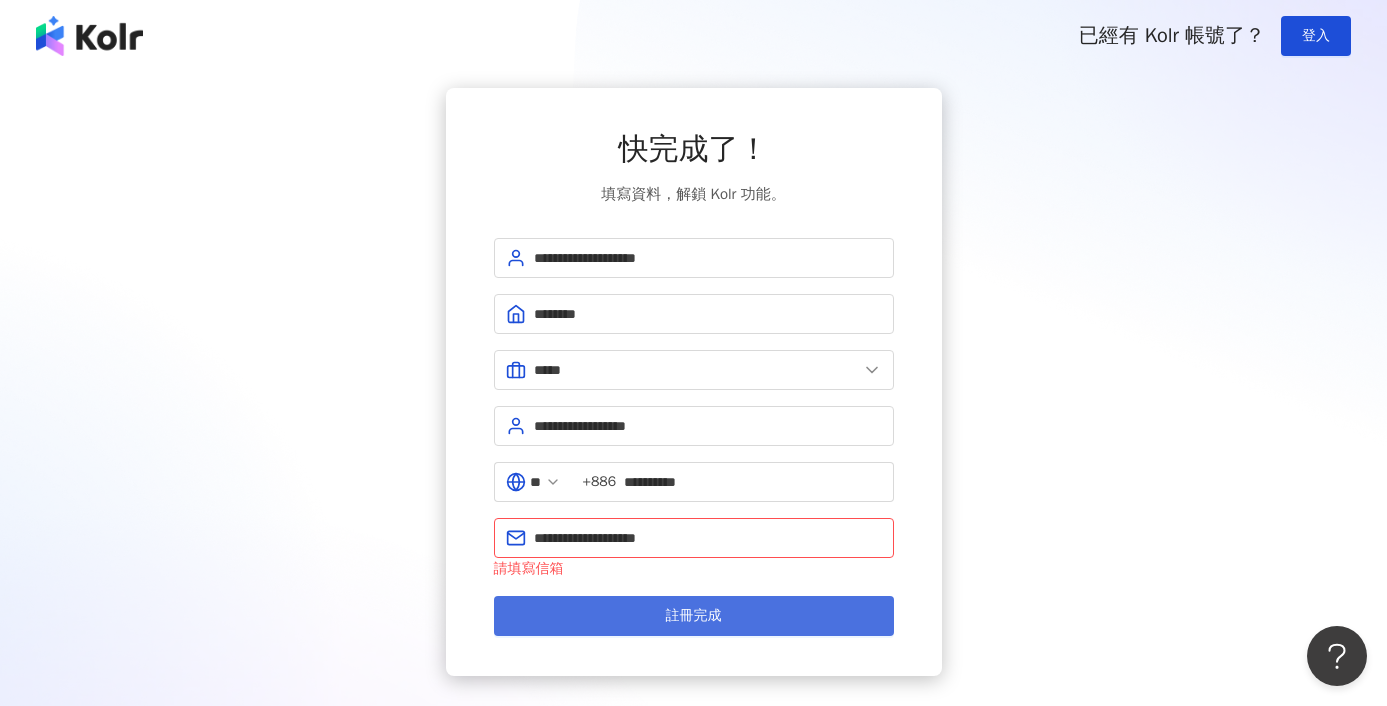click on "註冊完成" at bounding box center (694, 616) 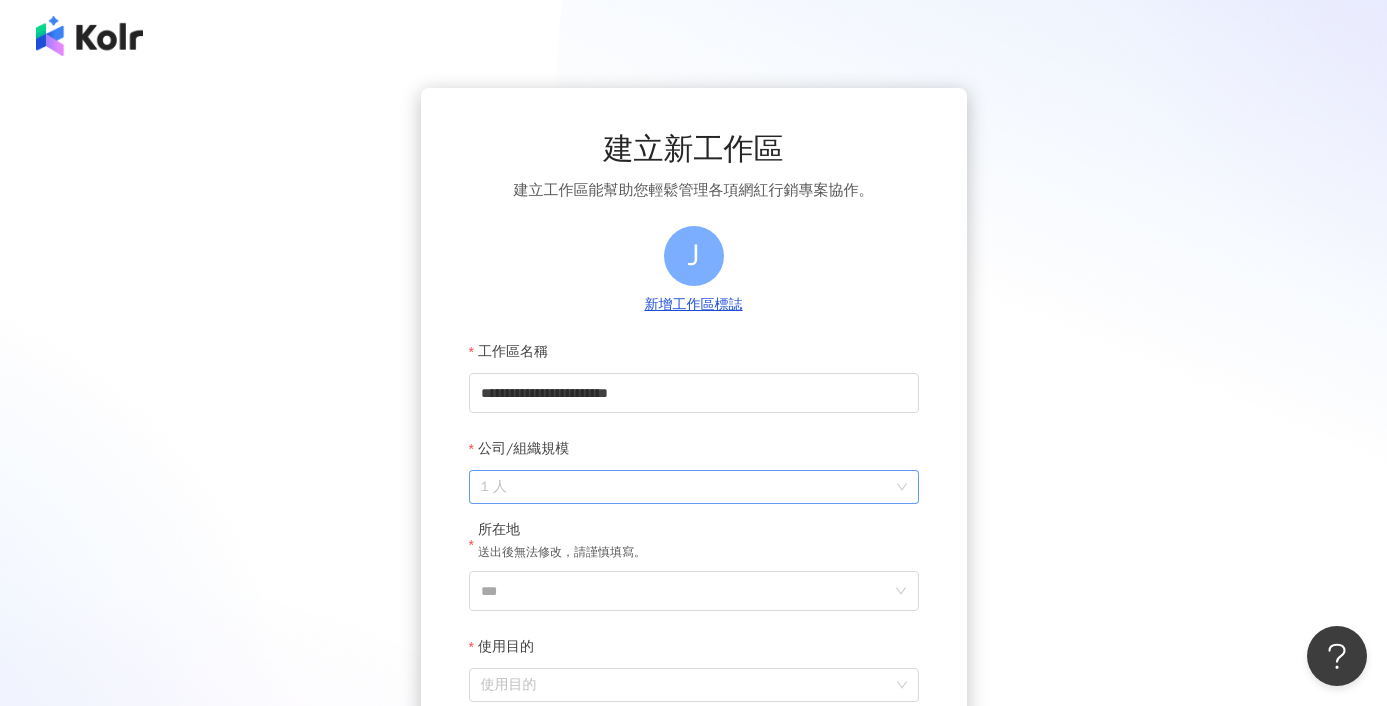 click on "1 人" at bounding box center (694, 487) 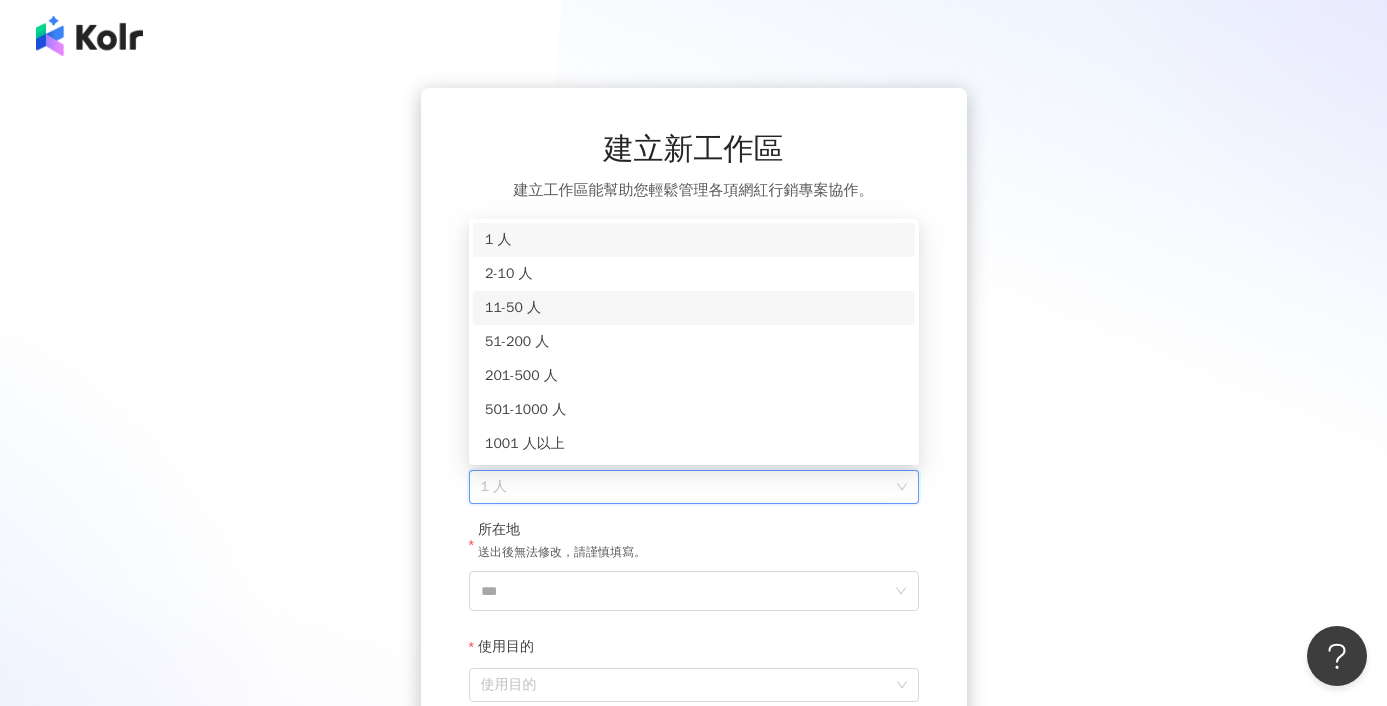 click on "11-50 人" at bounding box center (694, 308) 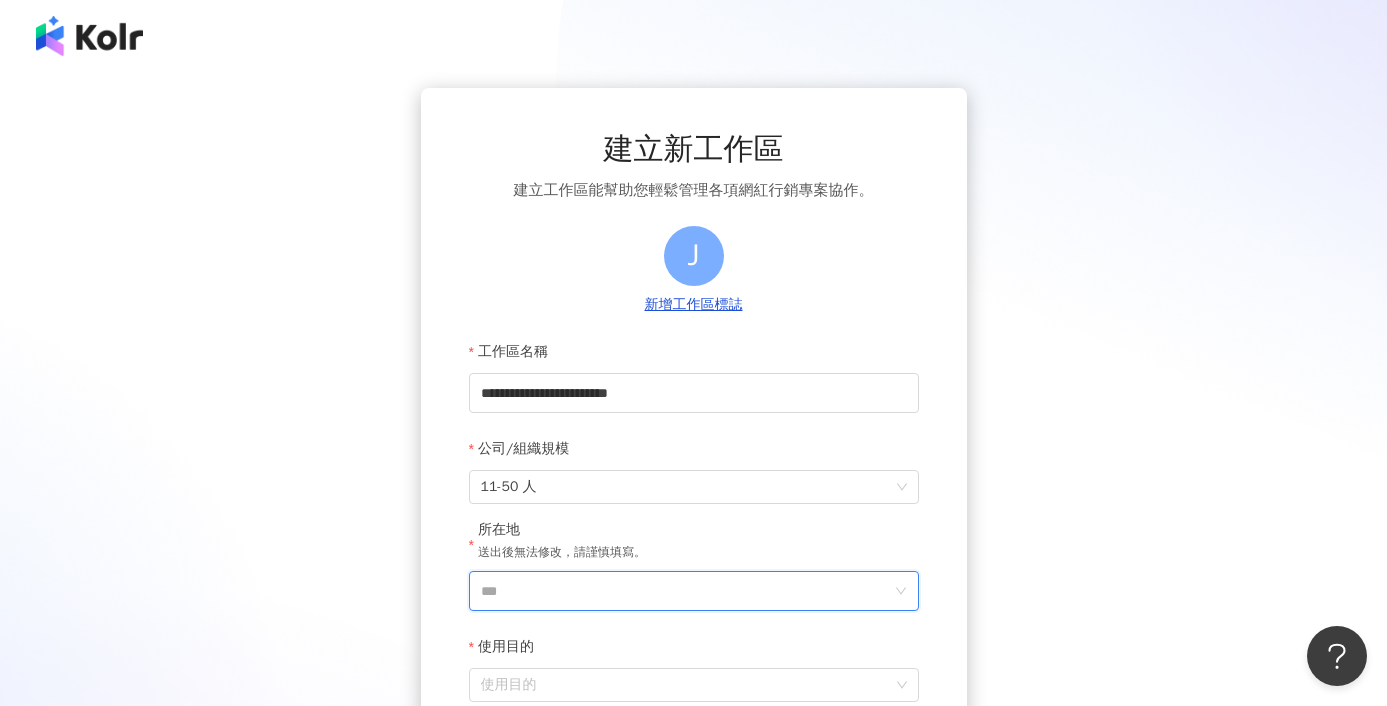 click on "***" at bounding box center (686, 591) 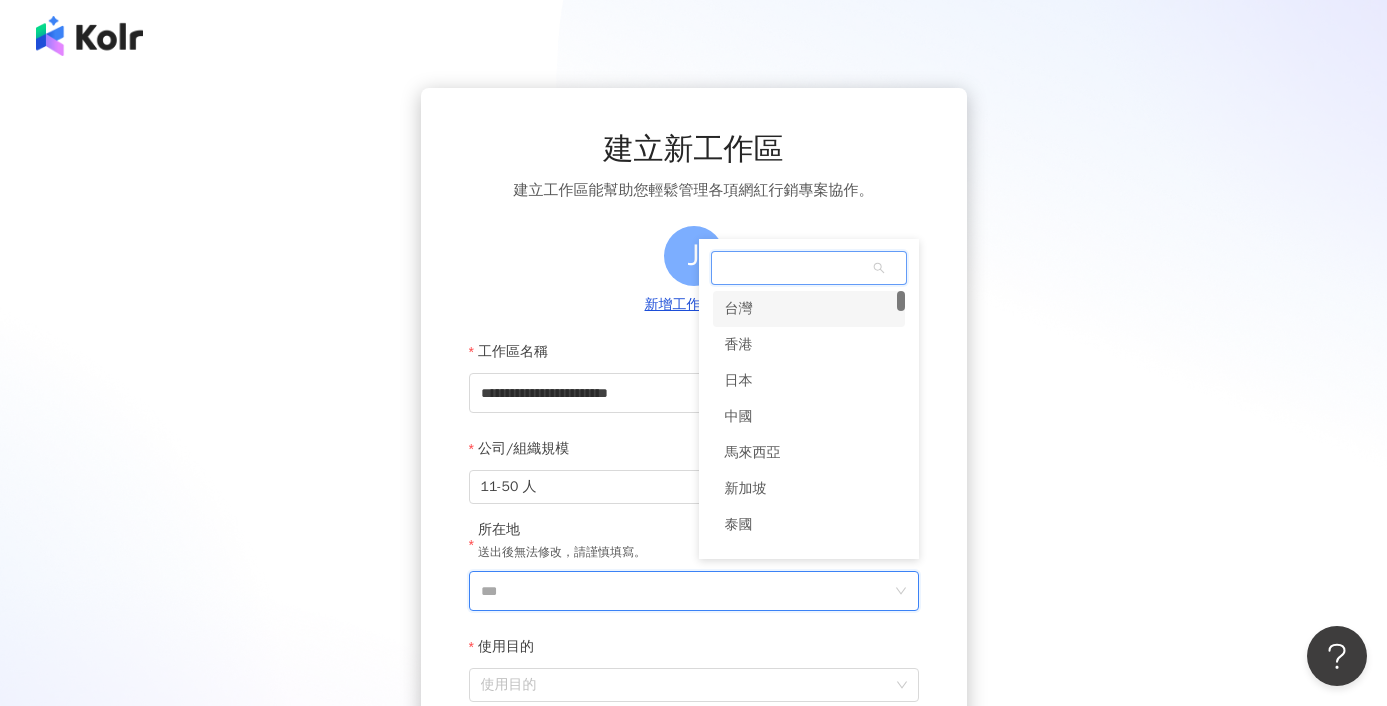 click on "台灣" at bounding box center (809, 309) 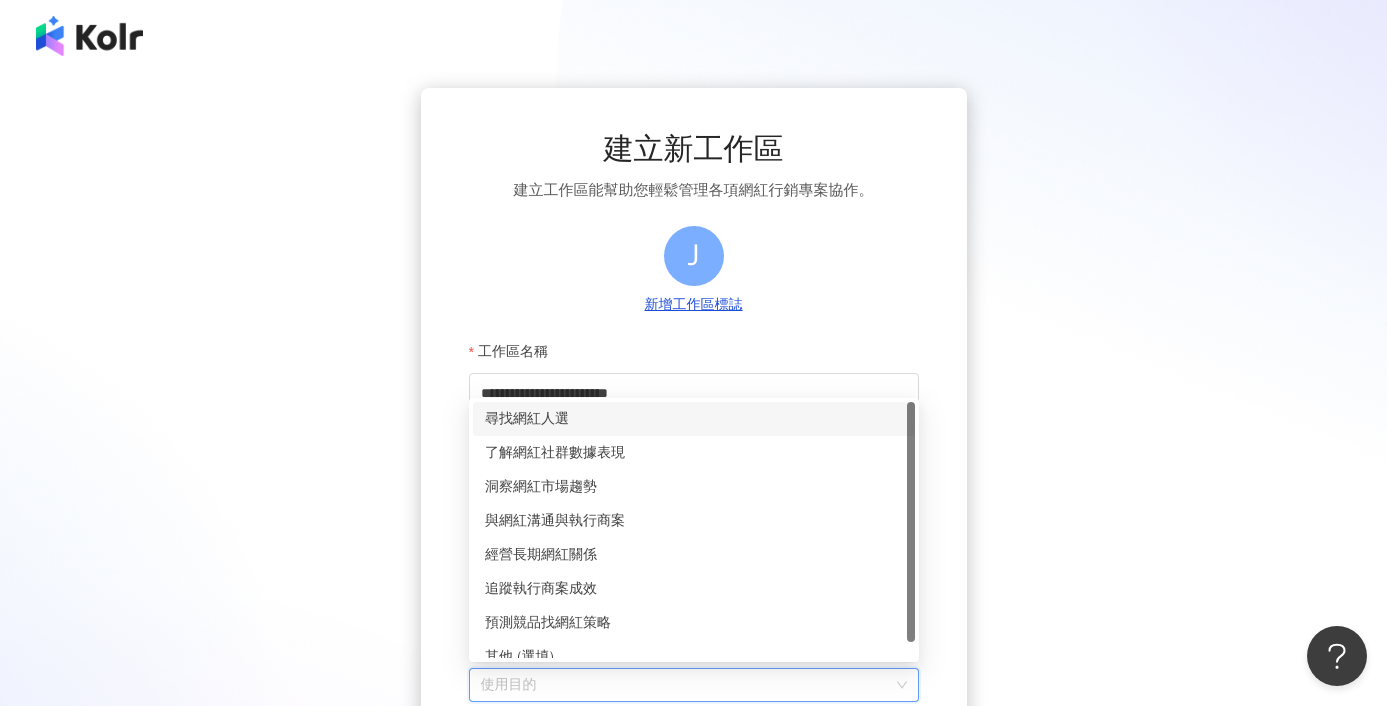 click on "使用目的" at bounding box center [694, 685] 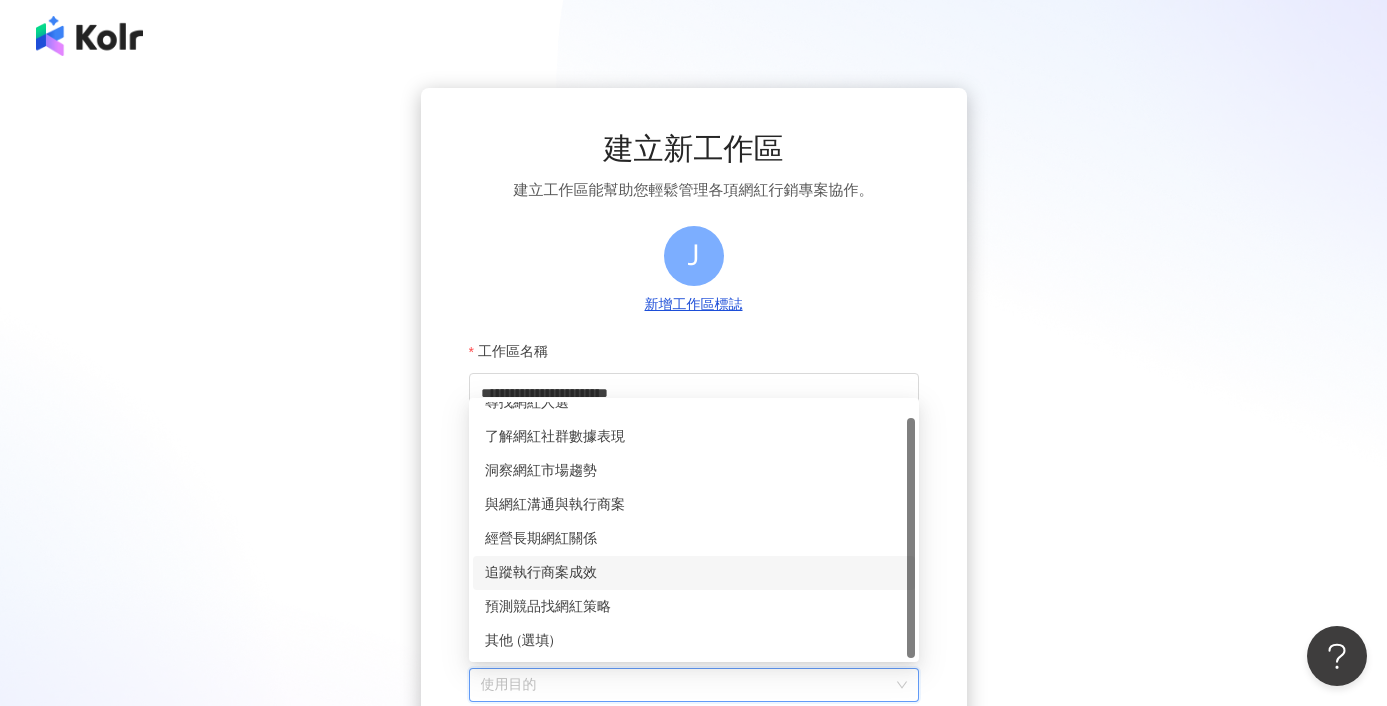 scroll, scrollTop: 0, scrollLeft: 0, axis: both 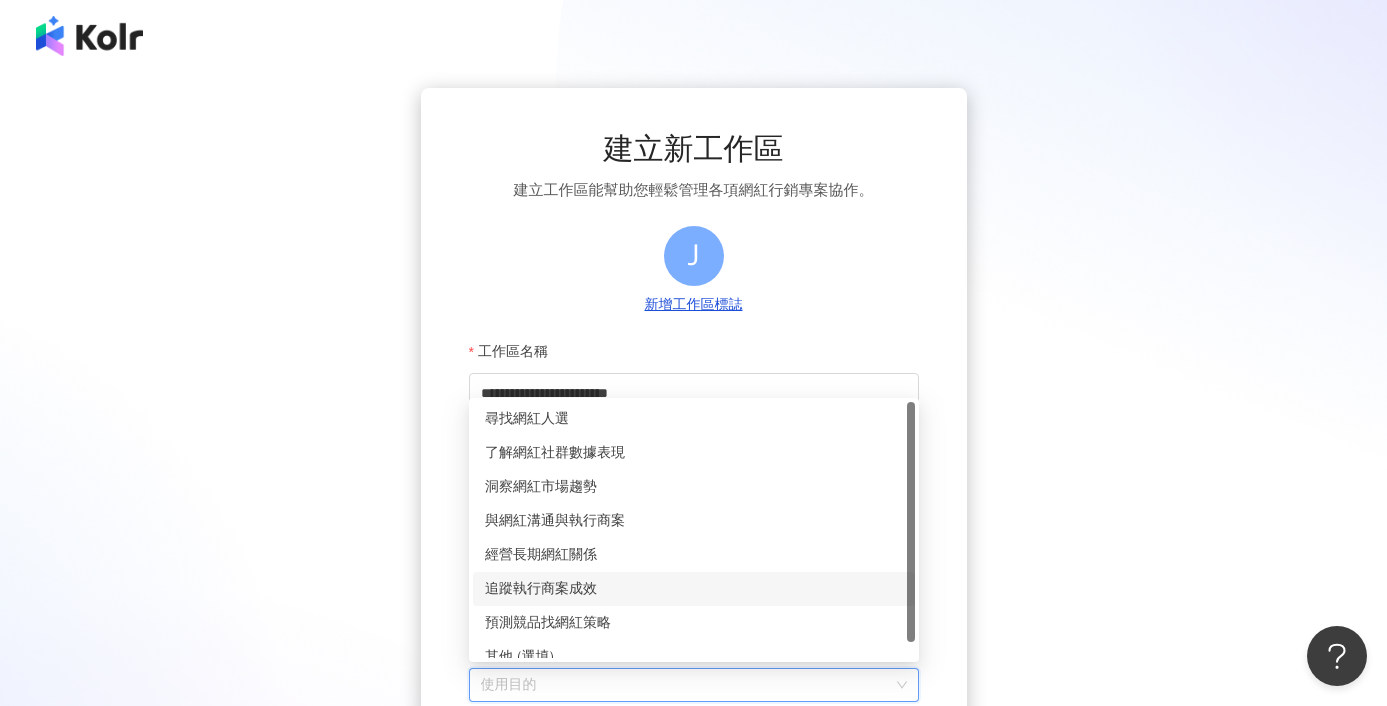 drag, startPoint x: 910, startPoint y: 604, endPoint x: 917, endPoint y: 467, distance: 137.17871 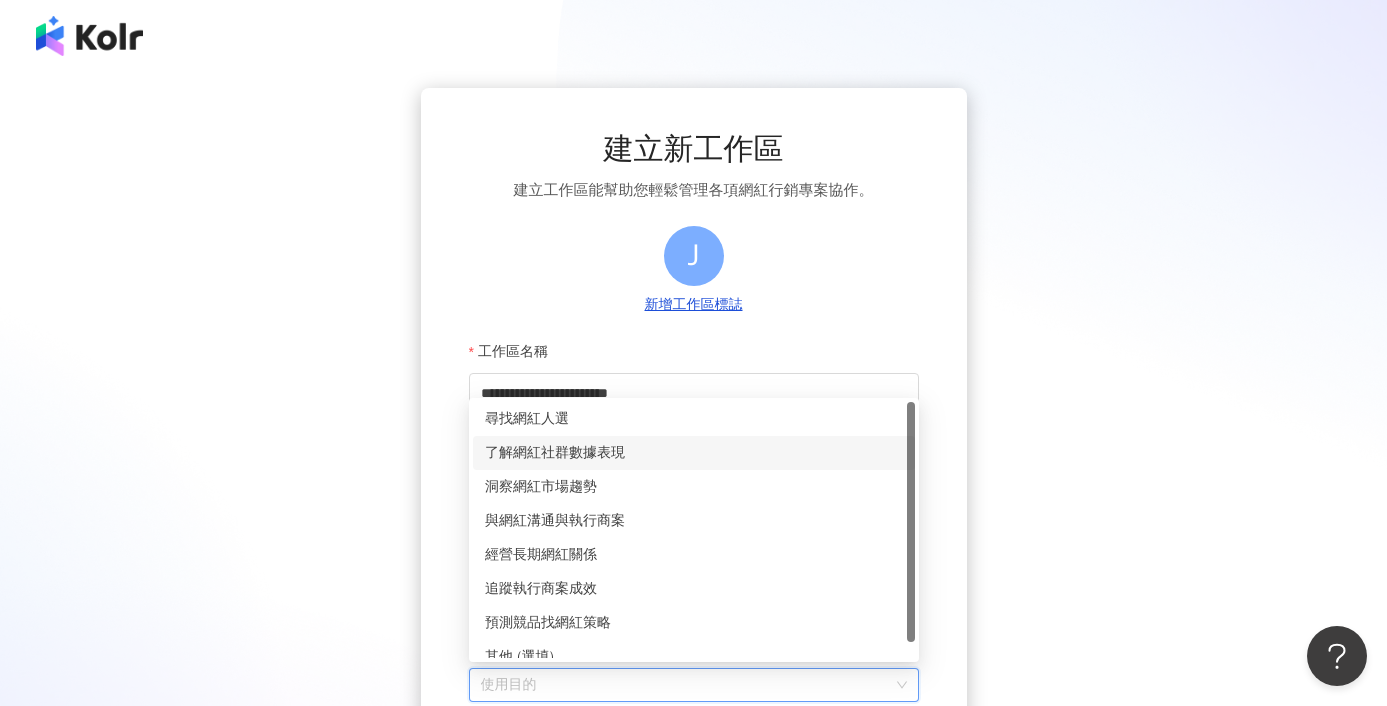 click on "了解網紅社群數據表現" at bounding box center [694, 453] 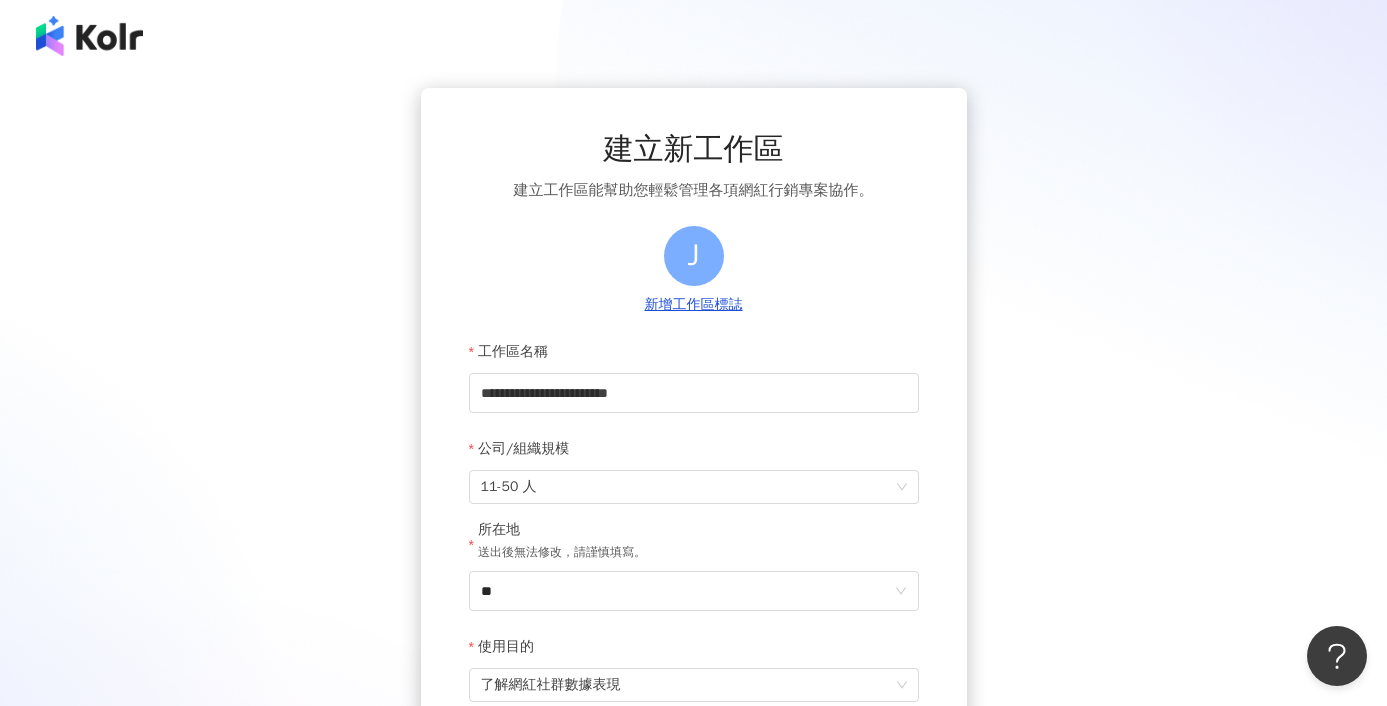 click on "**********" at bounding box center (693, 443) 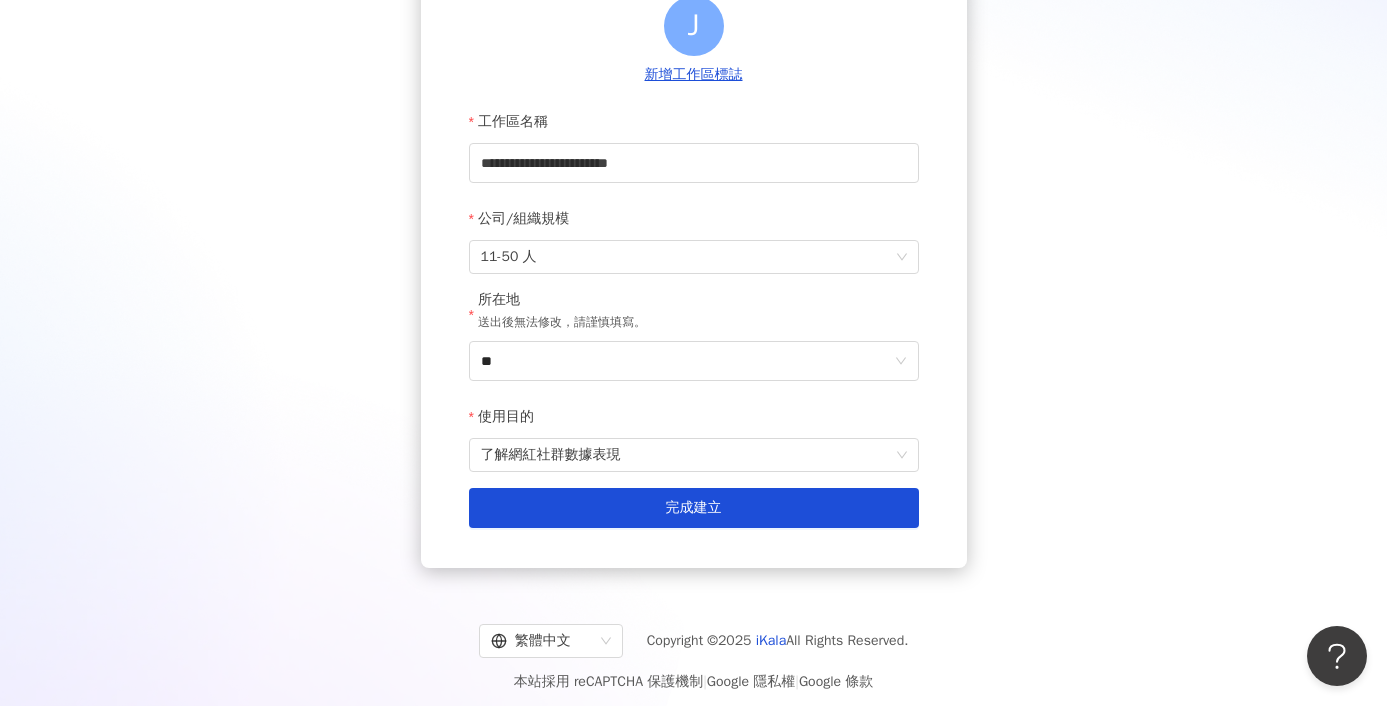 scroll, scrollTop: 231, scrollLeft: 0, axis: vertical 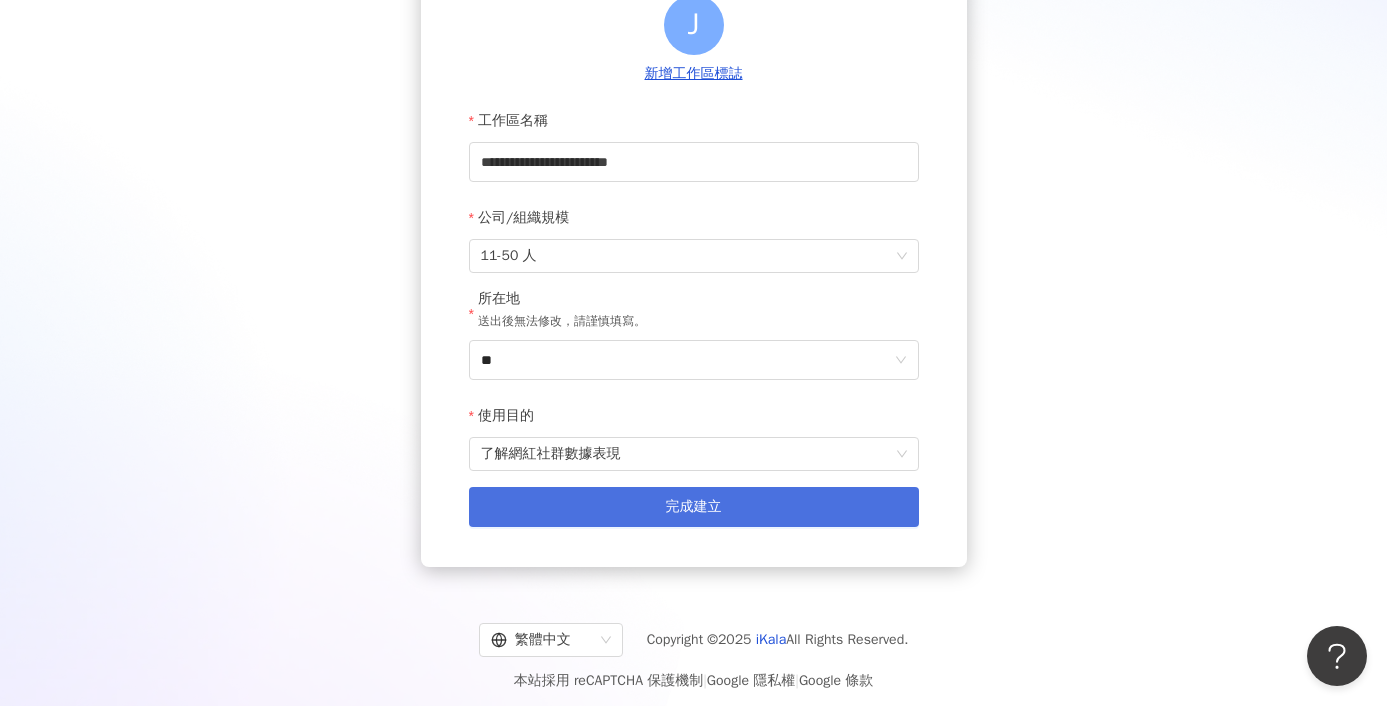 click on "完成建立" at bounding box center [694, 507] 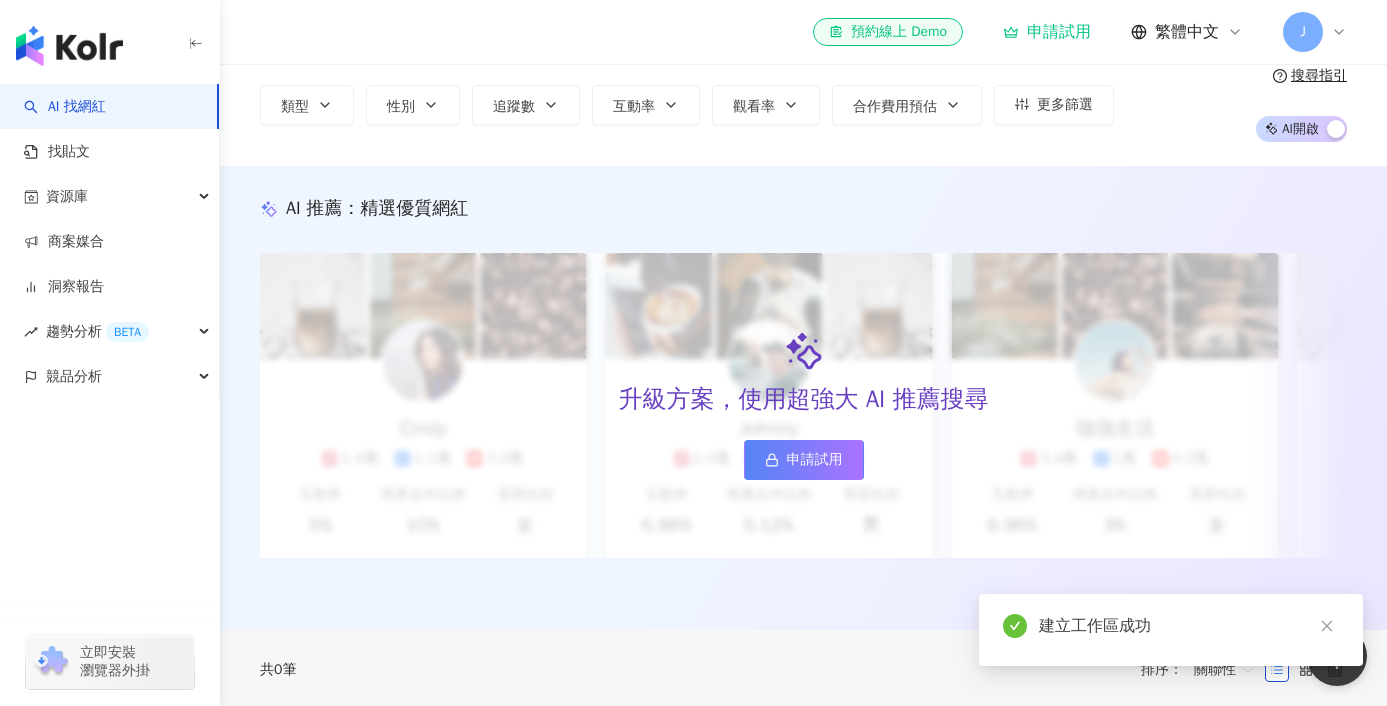 scroll, scrollTop: 0, scrollLeft: 0, axis: both 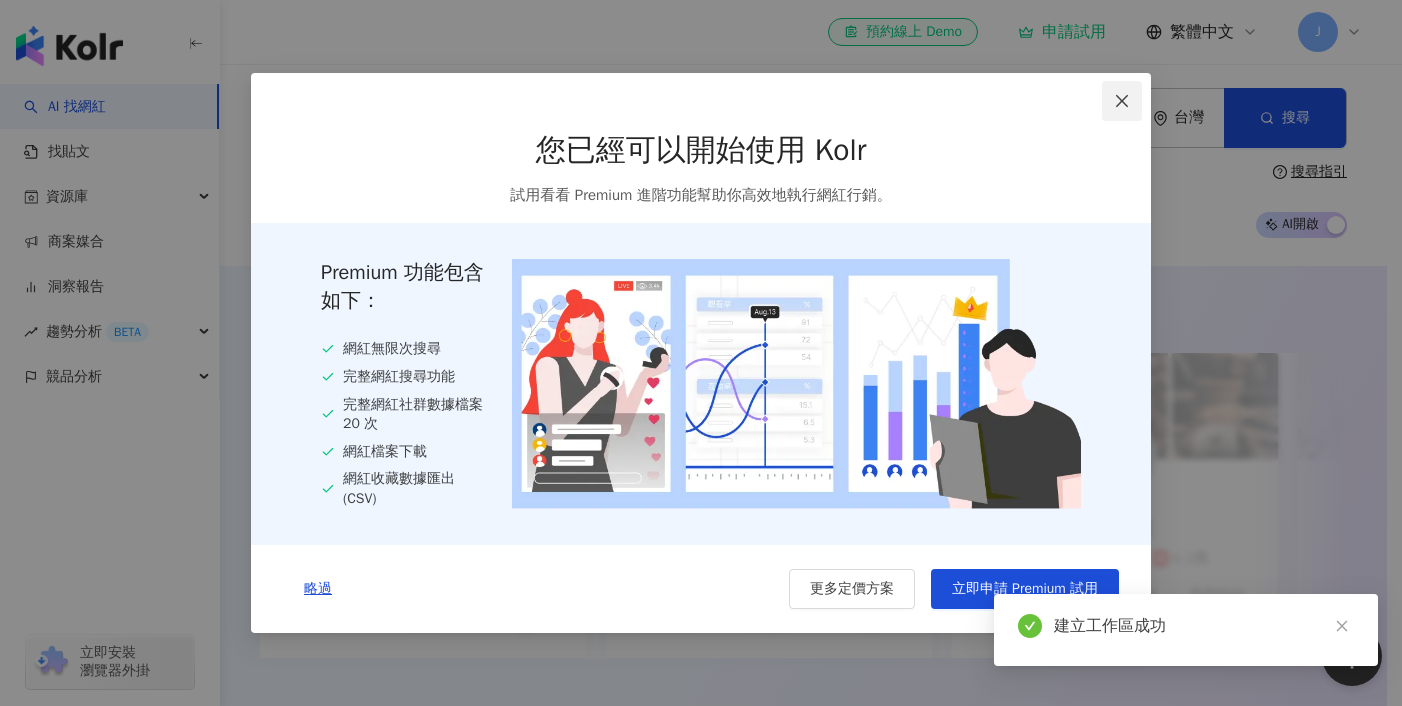 click 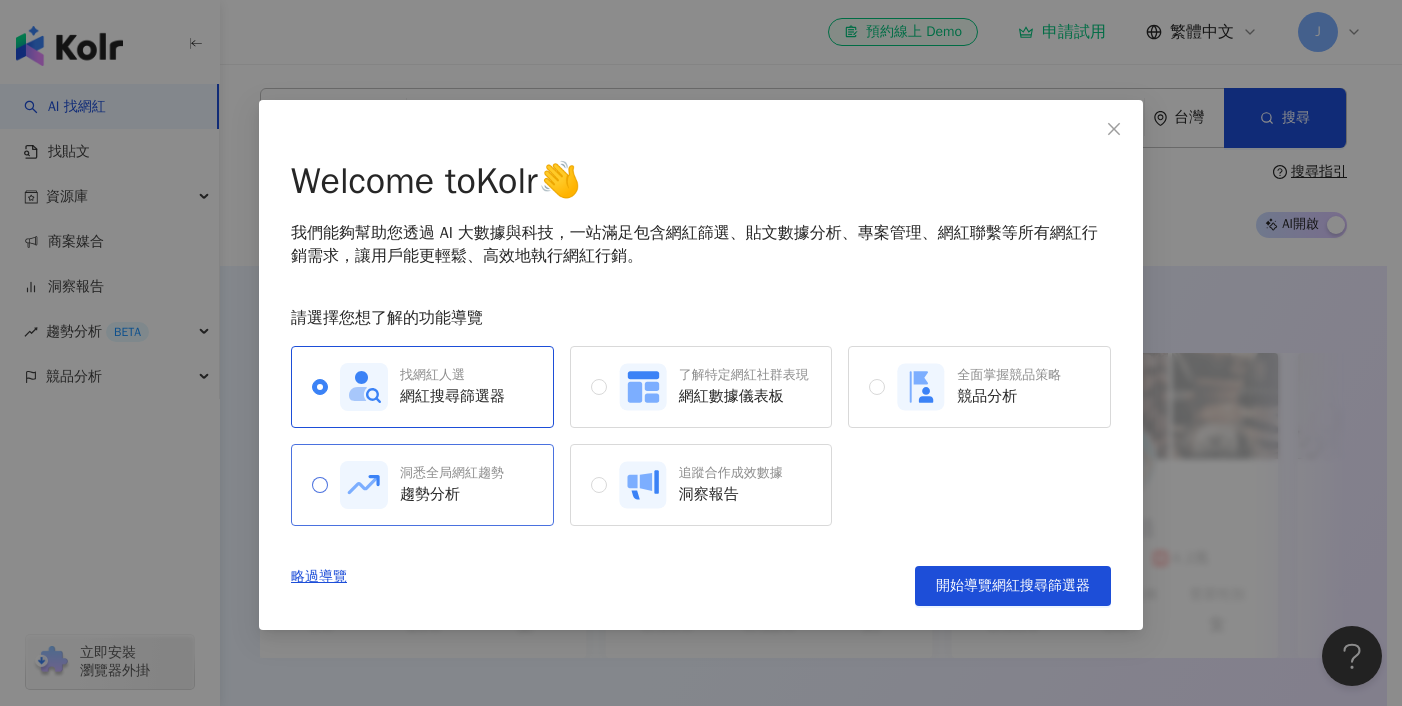 click on "趨勢分析" at bounding box center [452, 494] 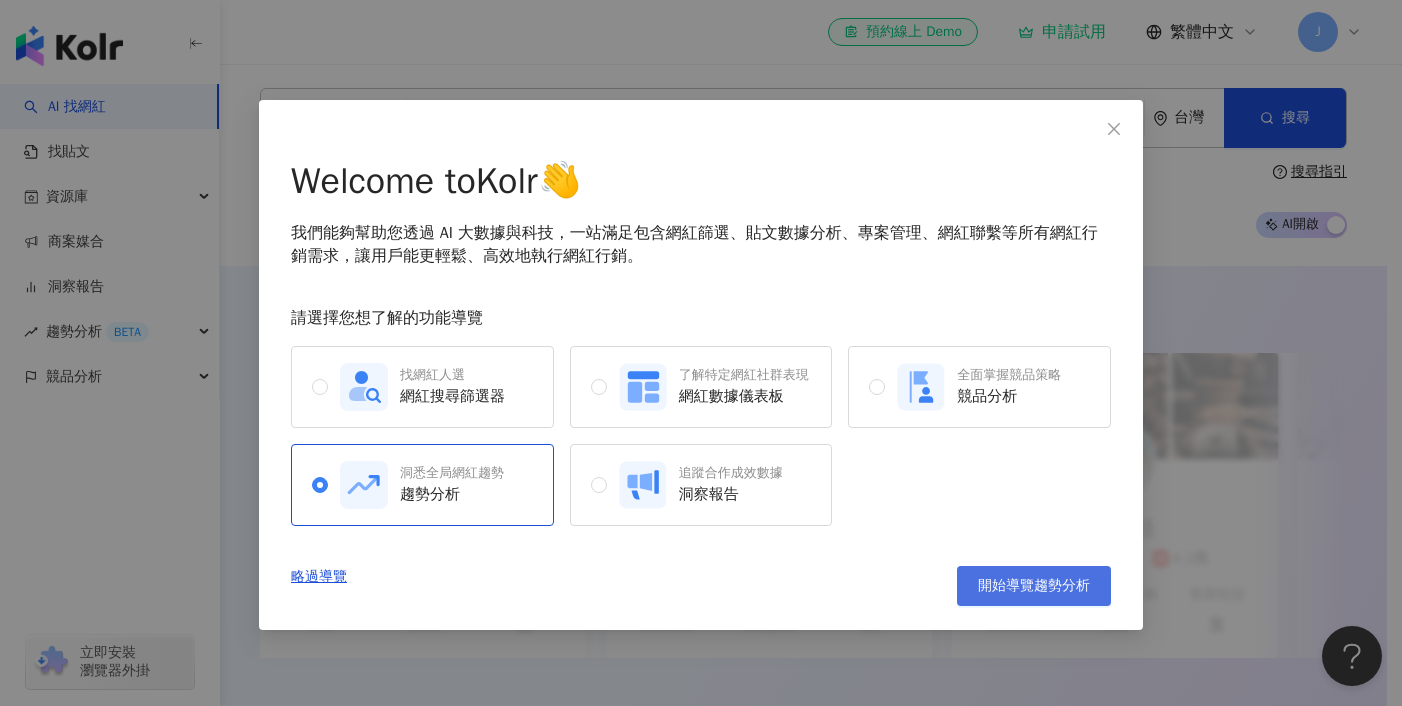 click on "開始導覽趨勢分析" at bounding box center (1034, 586) 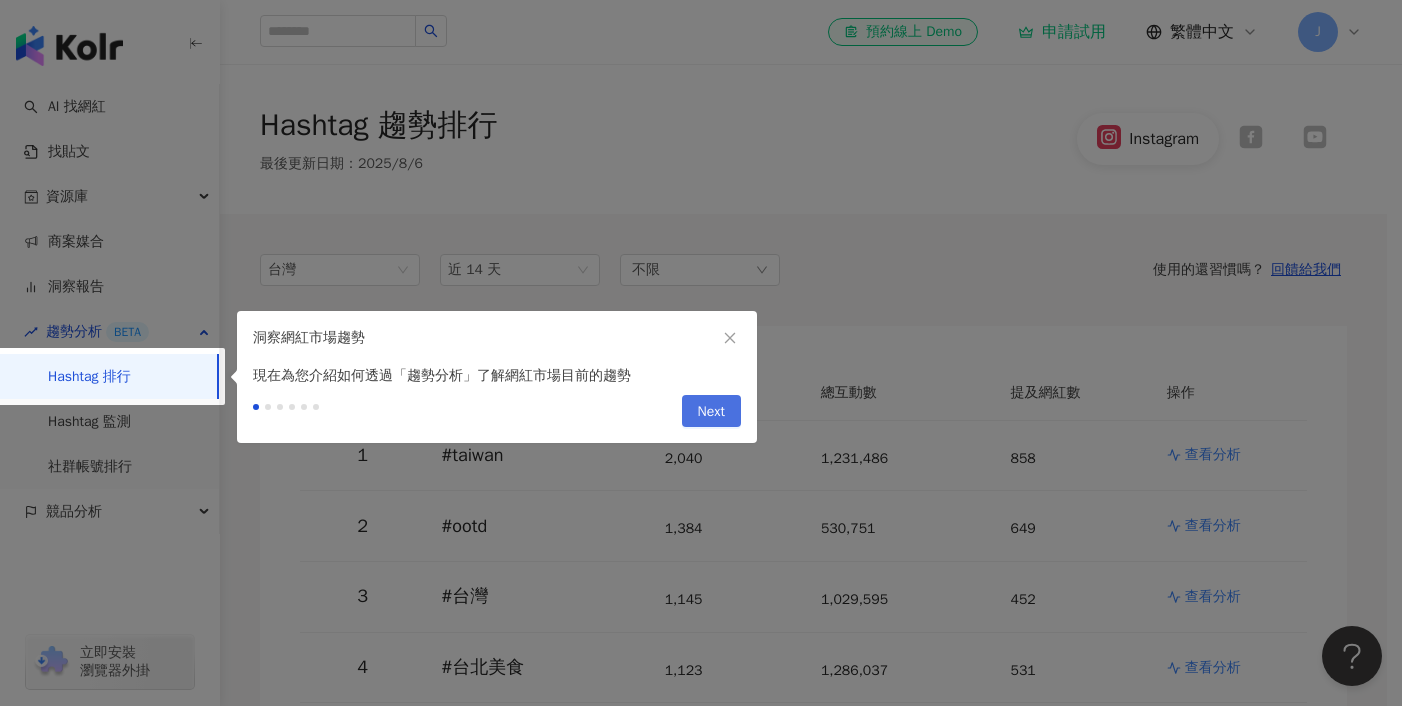 click on "Next" at bounding box center (711, 412) 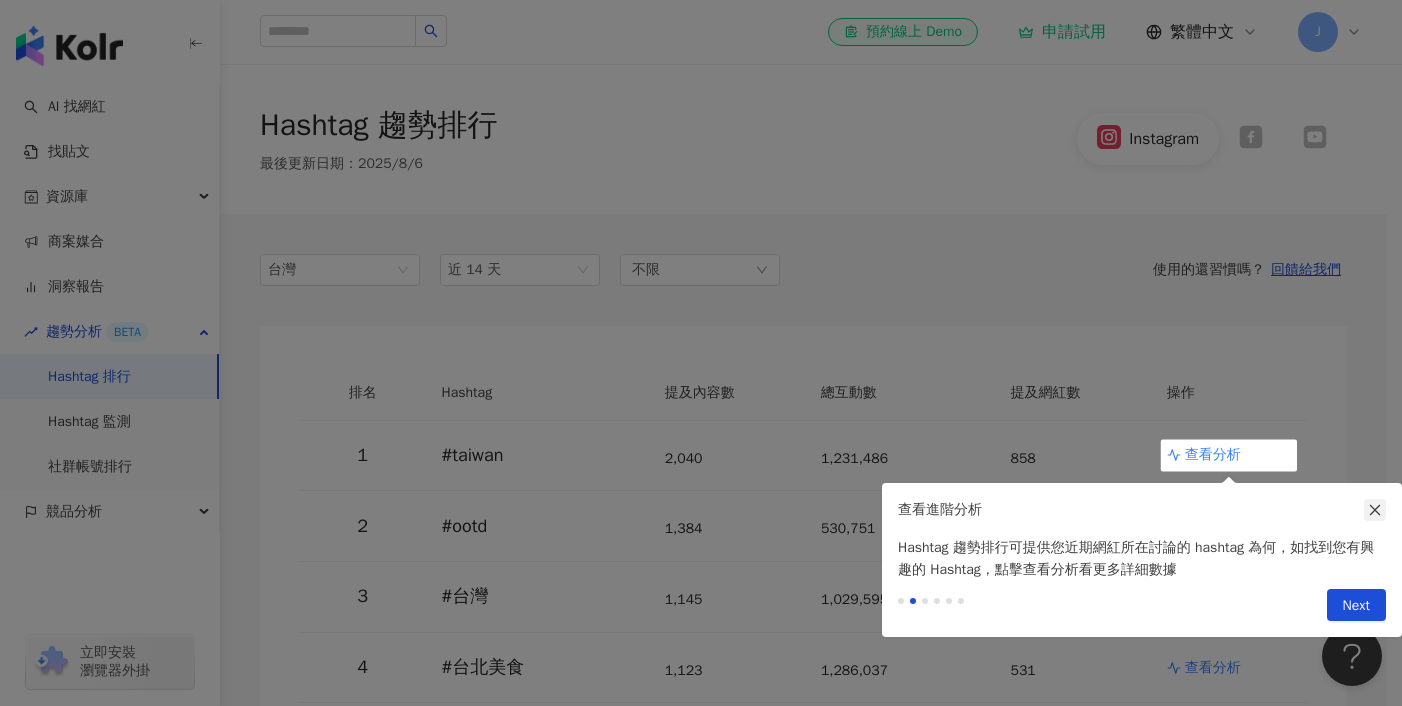 click at bounding box center (1375, 510) 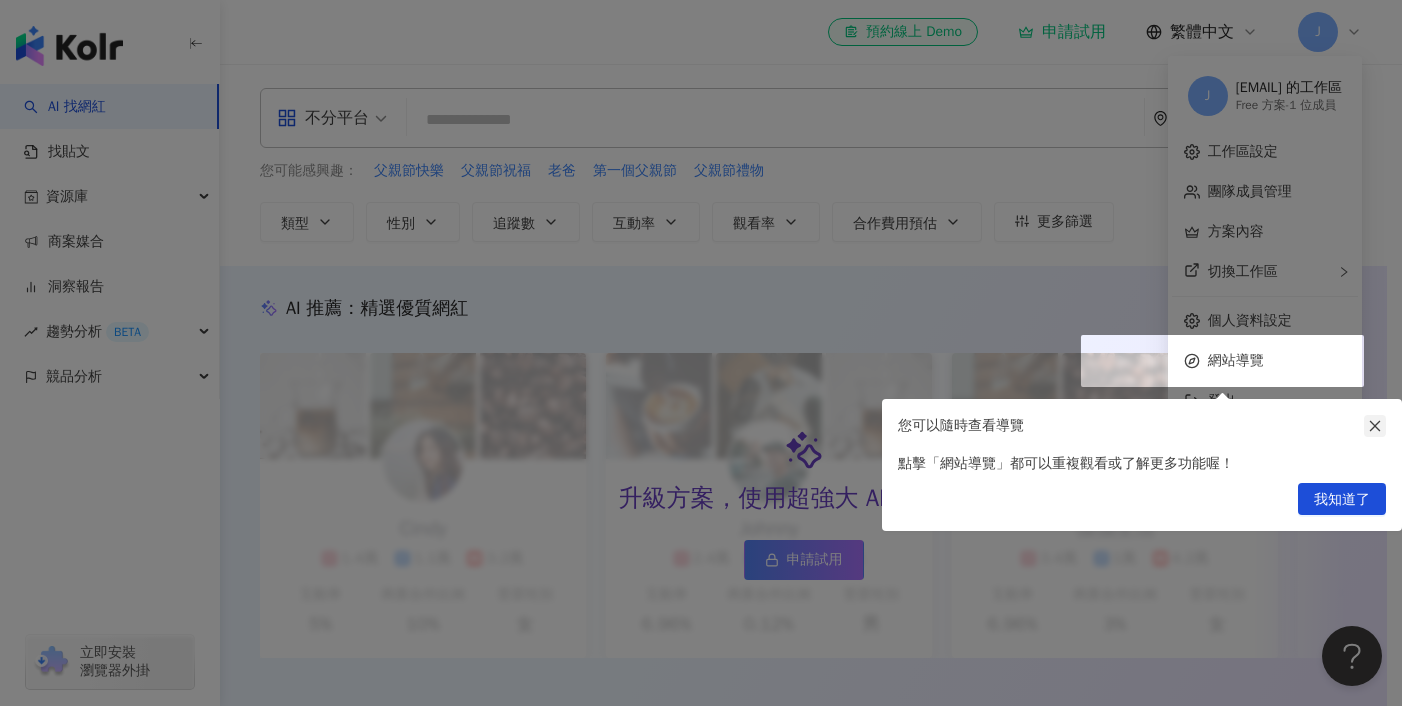 click 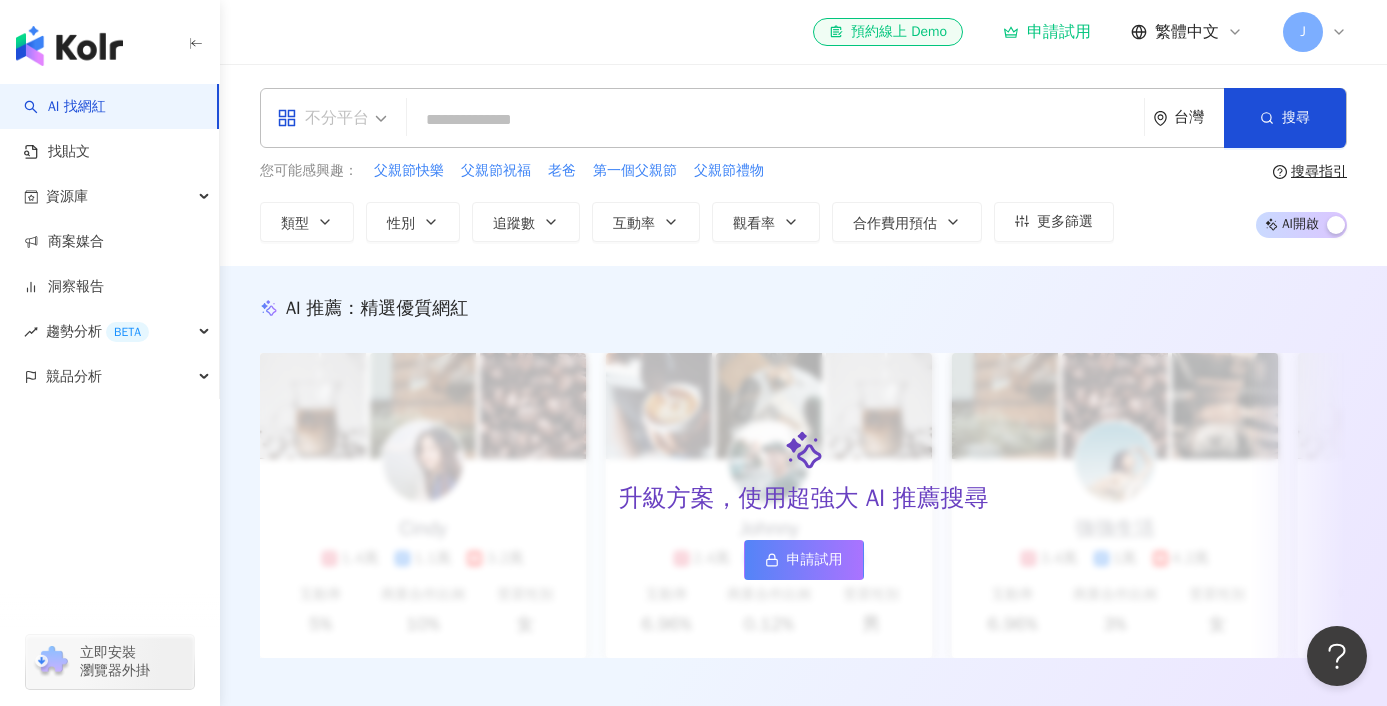 click on "不分平台" at bounding box center (332, 118) 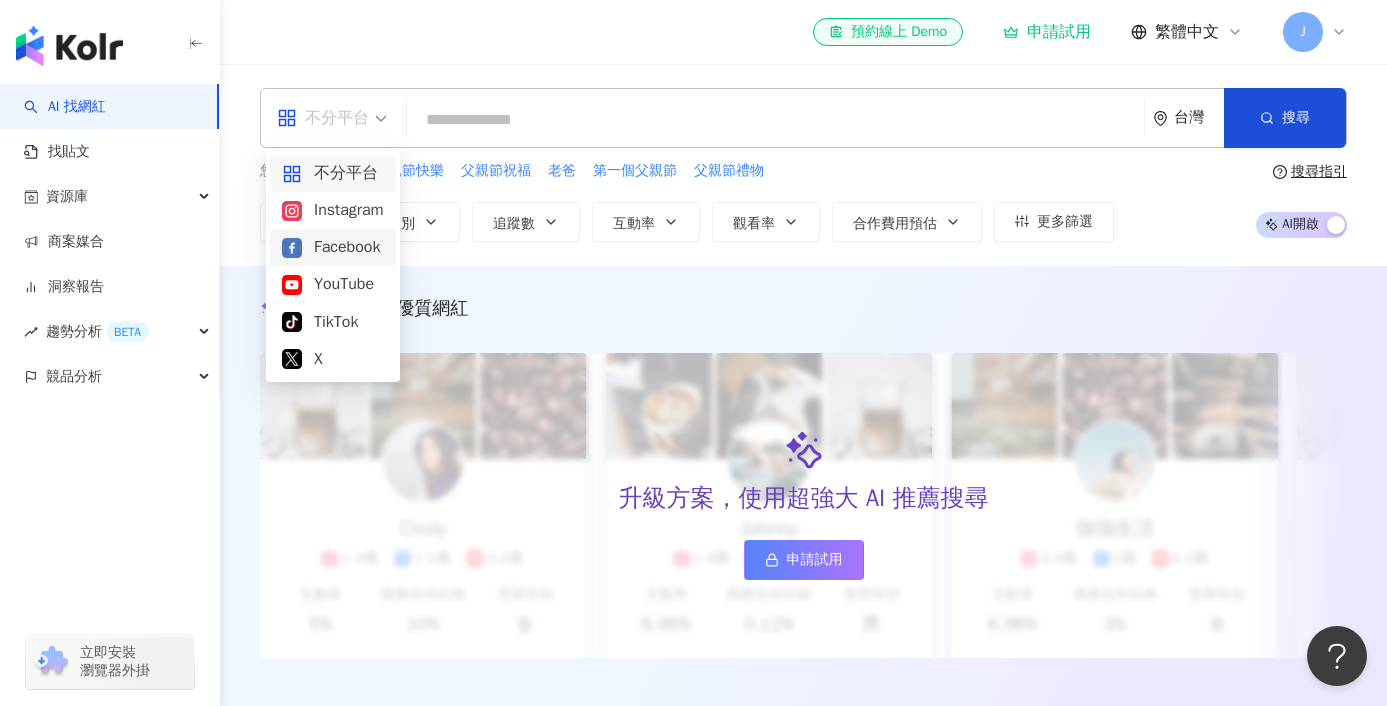 click on "您可能感興趣： 父親節快樂  父親節祝福  老爸  第一個父親節  父親節禮物  類型 性別 追蹤數 互動率 觀看率 合作費用預估  更多篩選" at bounding box center (687, 201) 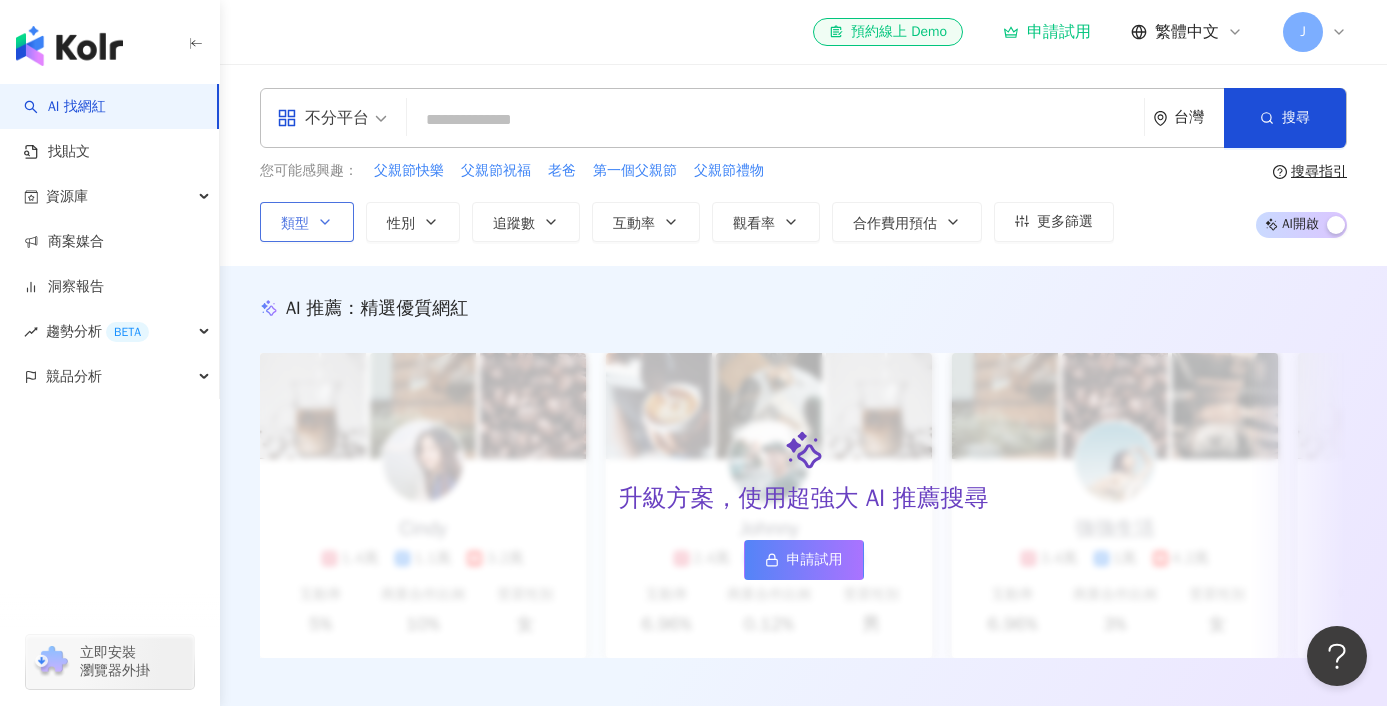 click 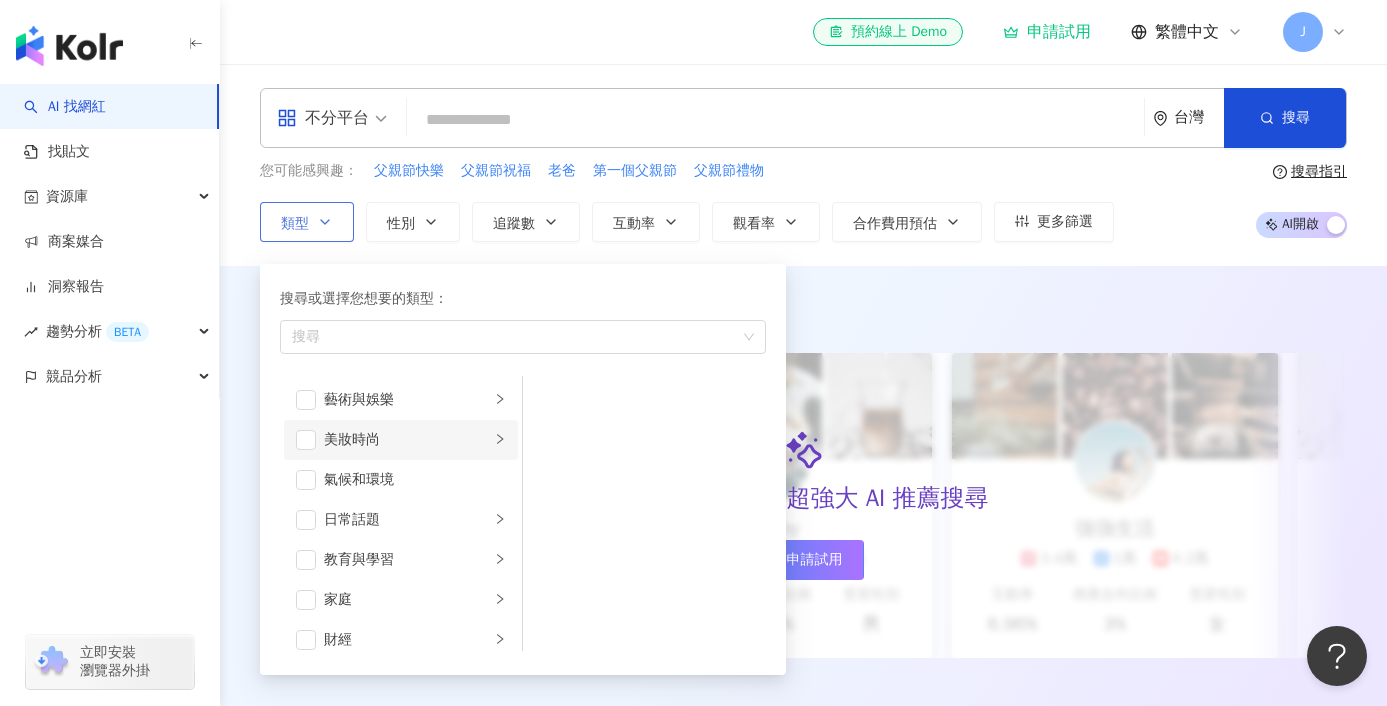click on "美妝時尚" at bounding box center (407, 440) 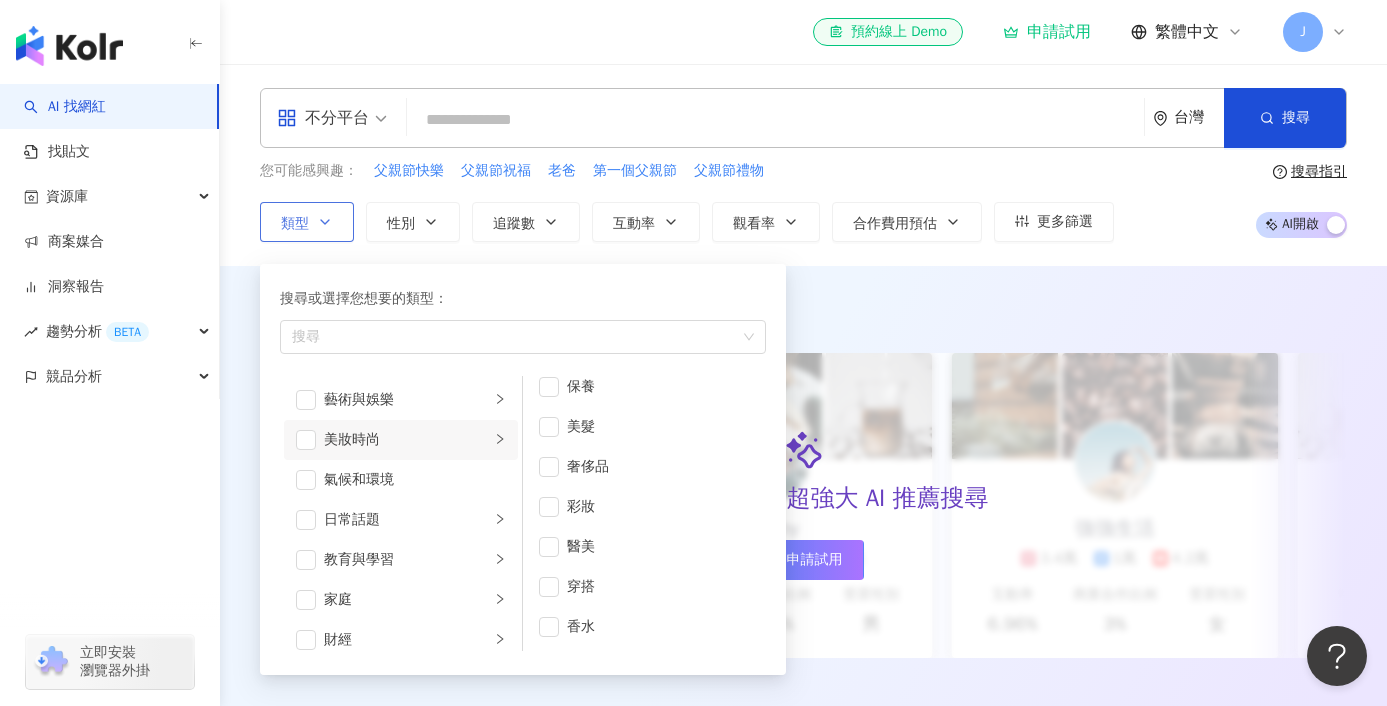 scroll, scrollTop: 0, scrollLeft: 0, axis: both 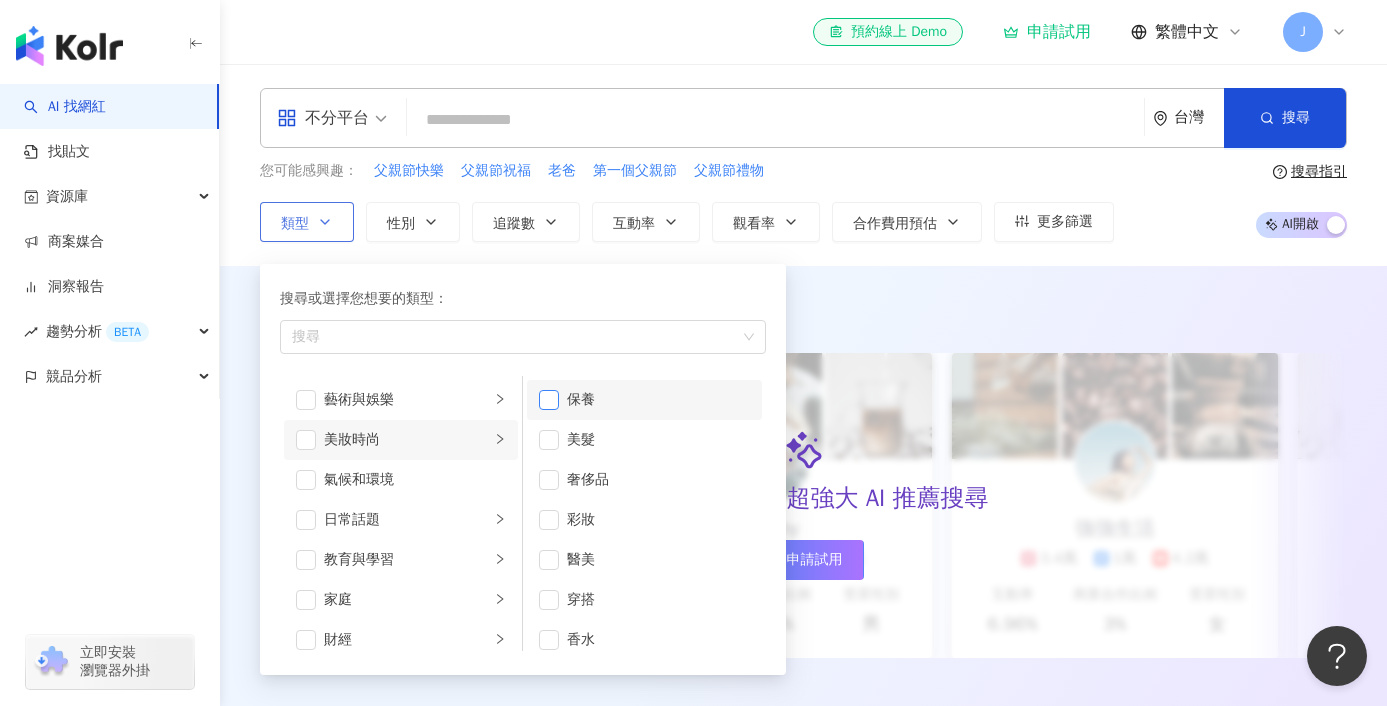 click at bounding box center [549, 400] 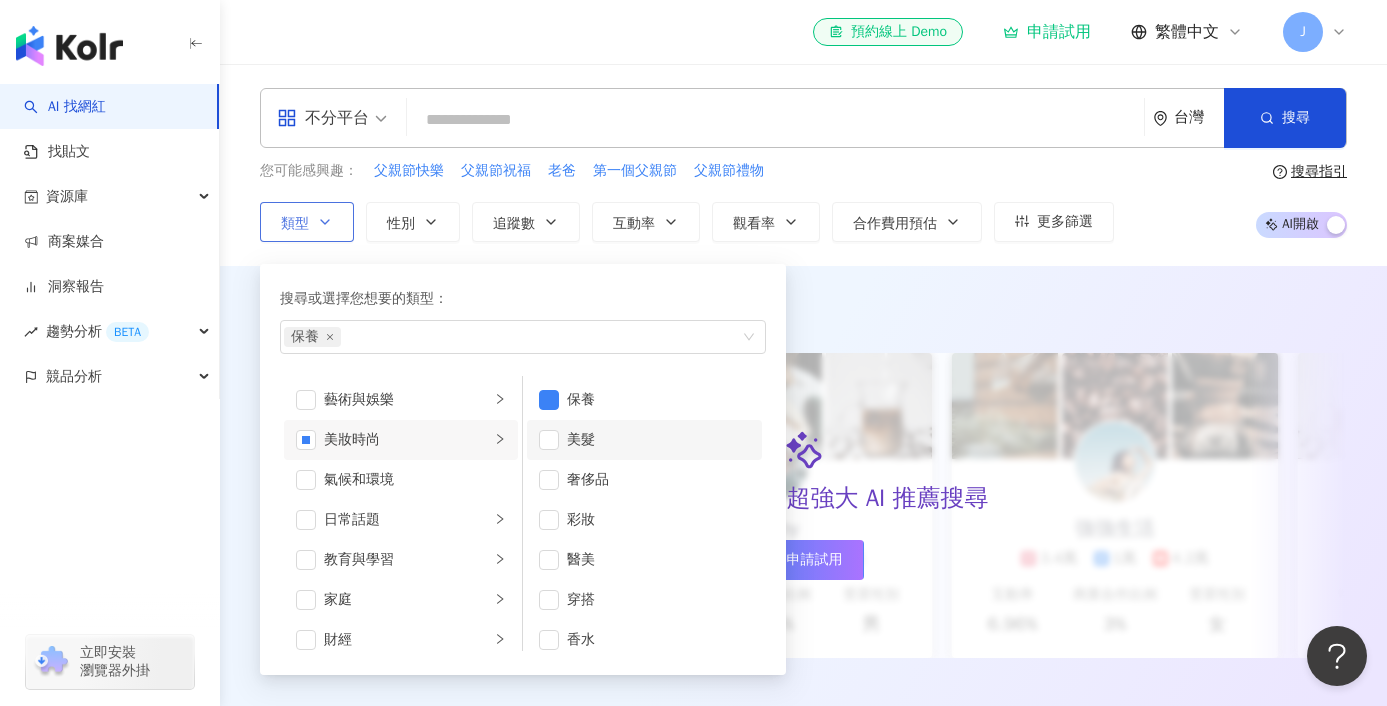 click on "美髮" at bounding box center [644, 440] 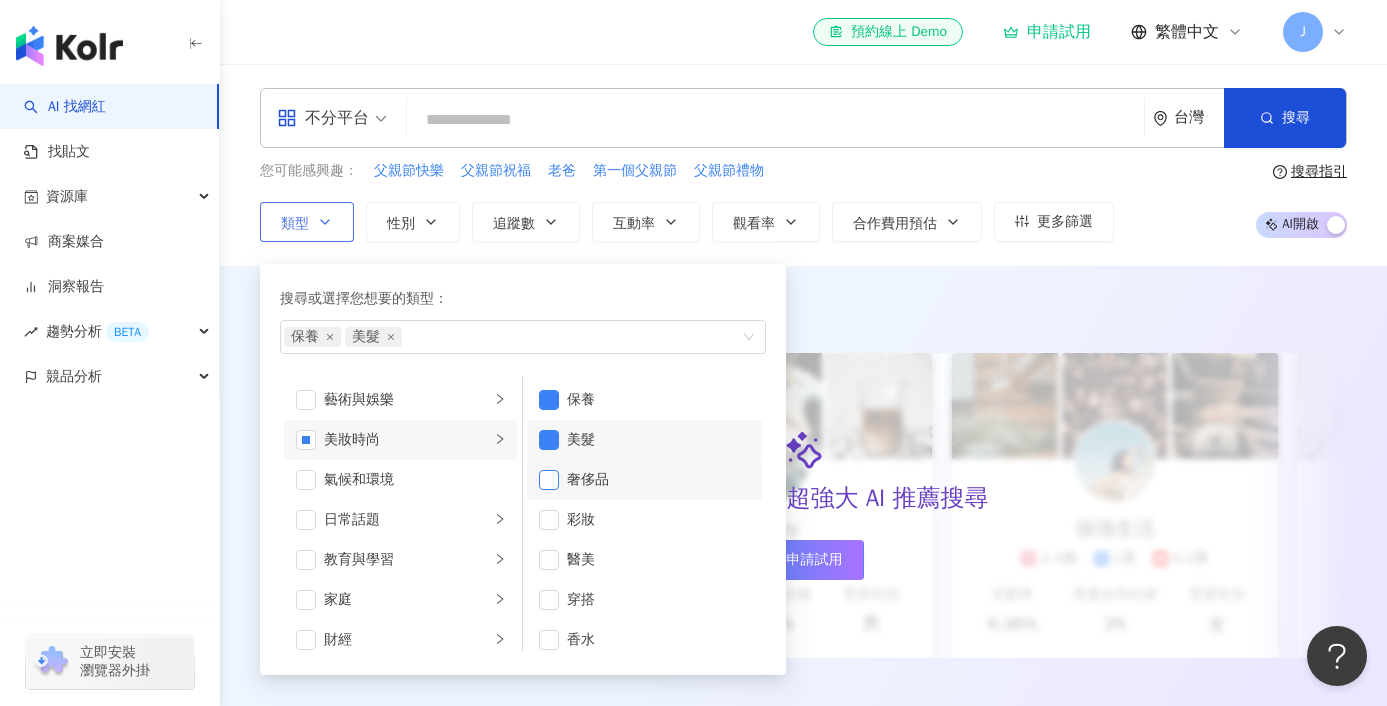 click at bounding box center (549, 480) 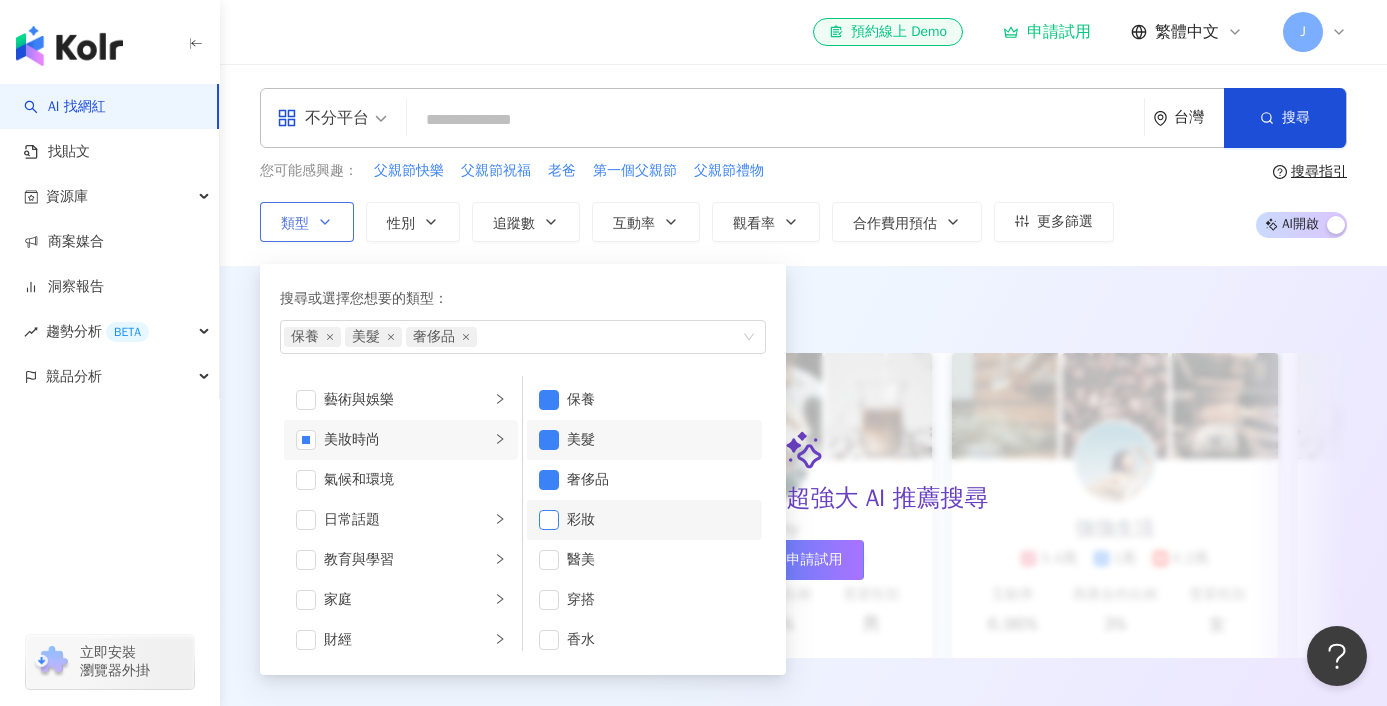 click at bounding box center (549, 520) 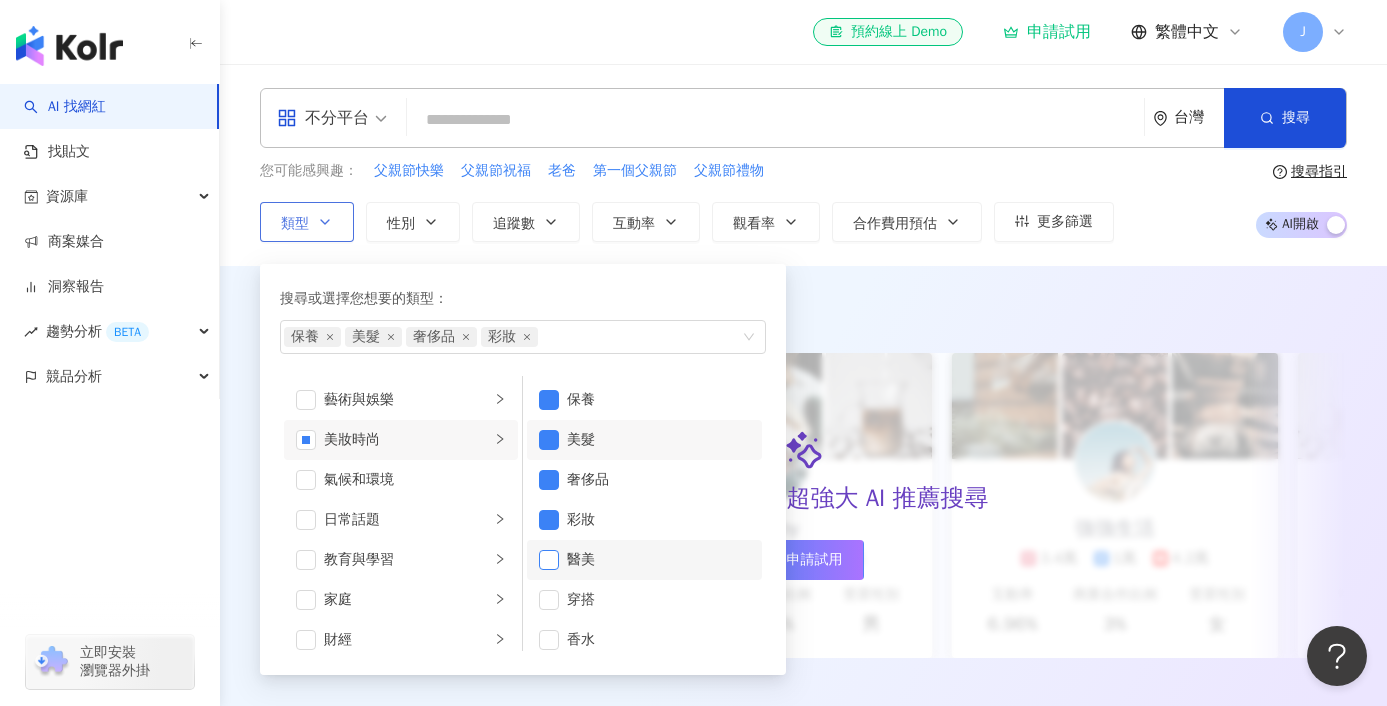 click at bounding box center [549, 560] 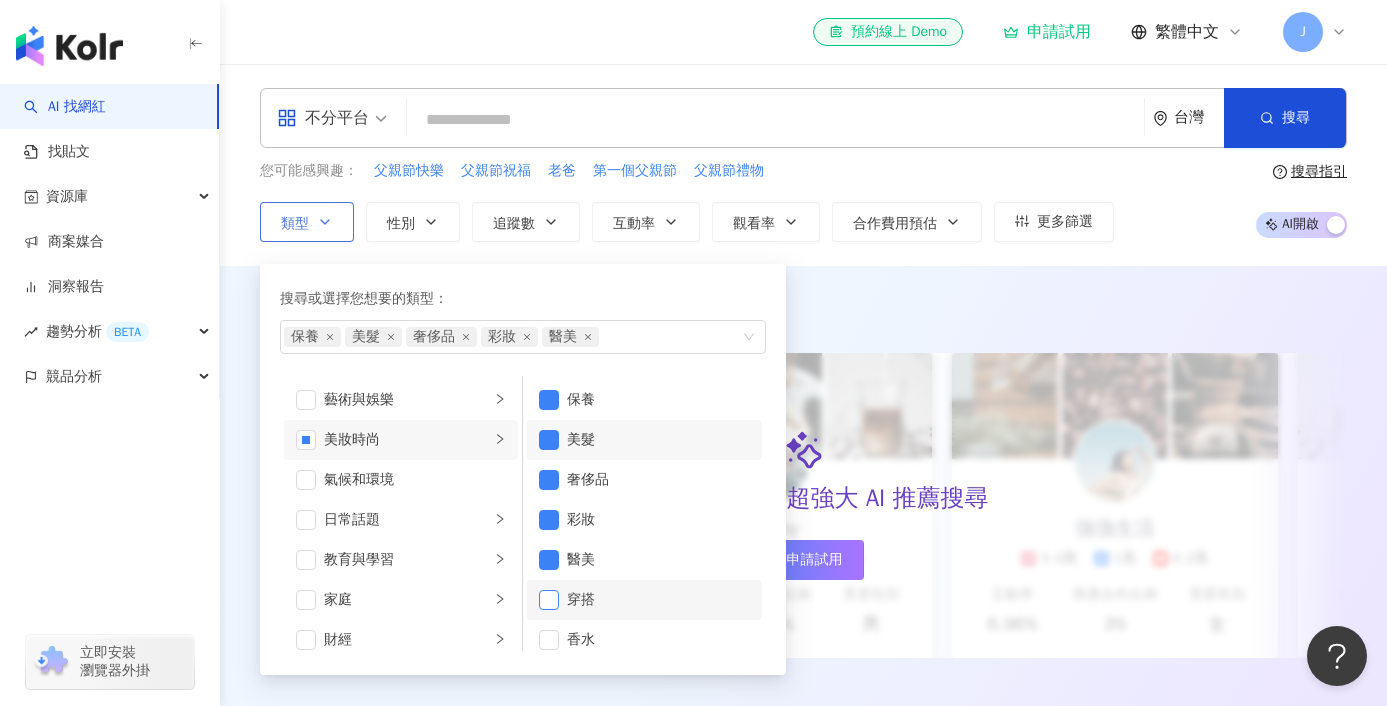 click at bounding box center (549, 600) 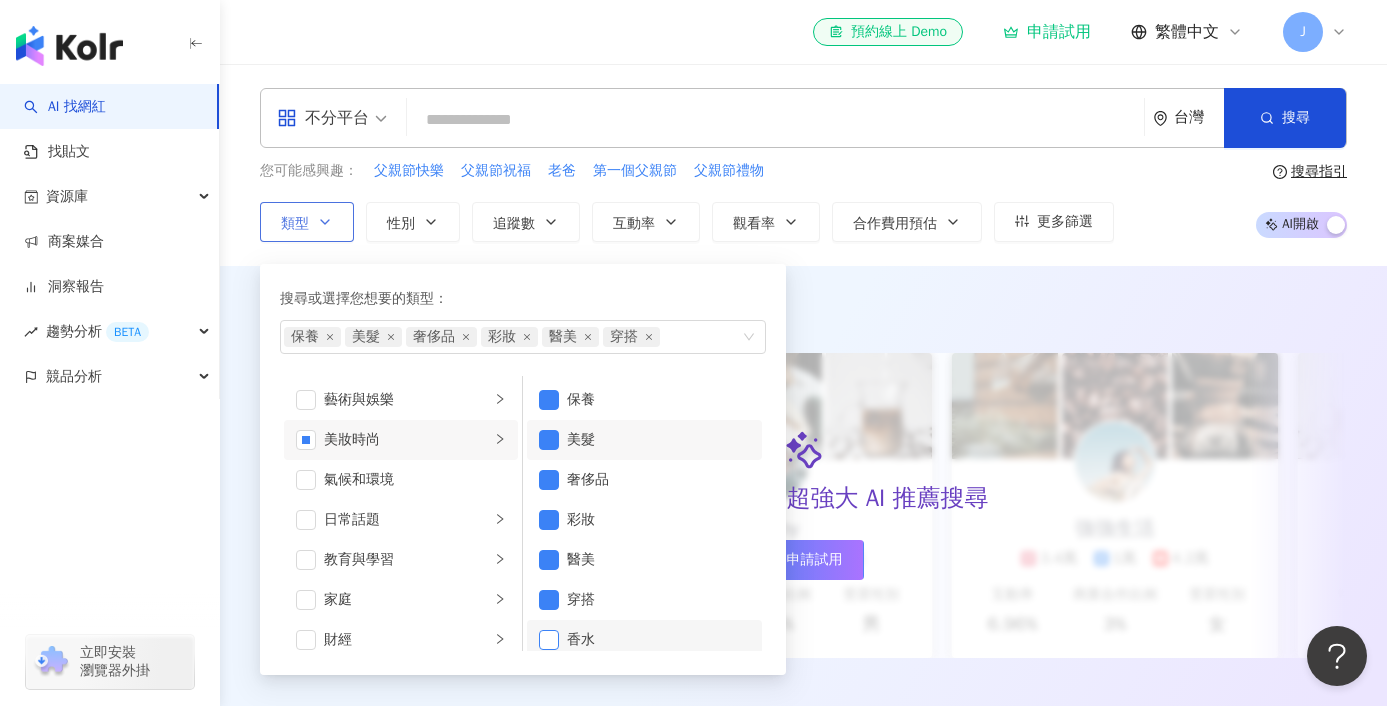 click at bounding box center [549, 640] 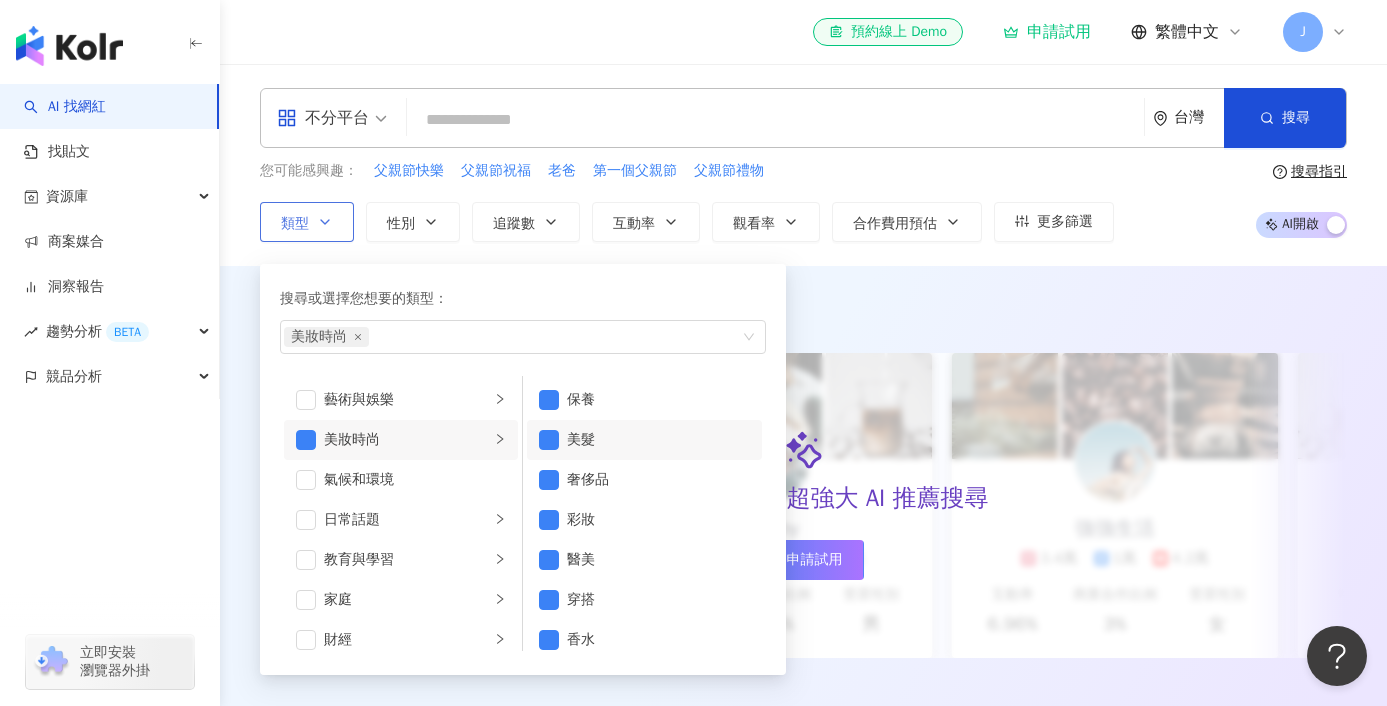 scroll, scrollTop: 13, scrollLeft: 0, axis: vertical 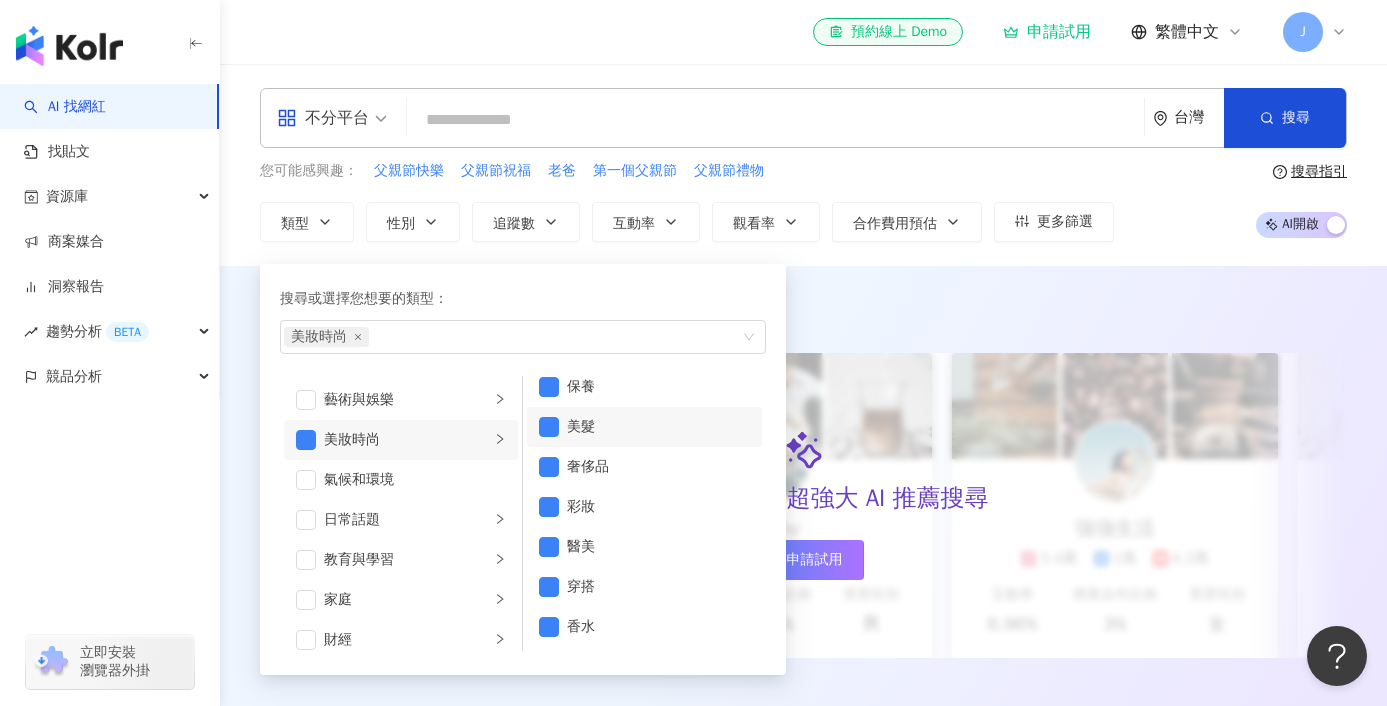 click on "不分平台 台灣 搜尋 您可能感興趣： 父親節快樂  父親節祝福  老爸  第一個父親節  父親節禮物  類型 搜尋或選擇您想要的類型： 美妝時尚   藝術與娛樂 美妝時尚 氣候和環境 日常話題 教育與學習 家庭 財經 美食 命理占卜 遊戲 法政社會 生活風格 影視娛樂 醫療與健康 寵物 攝影 感情 宗教 促購導購 運動 科技 交通工具 旅遊 成人 保養 美髮 奢侈品 彩妝 醫美 穿搭 香水 性別 追蹤數 互動率 觀看率 合作費用預估  更多篩選 搜尋指引 AI  開啟 AI  關閉" at bounding box center [803, 165] 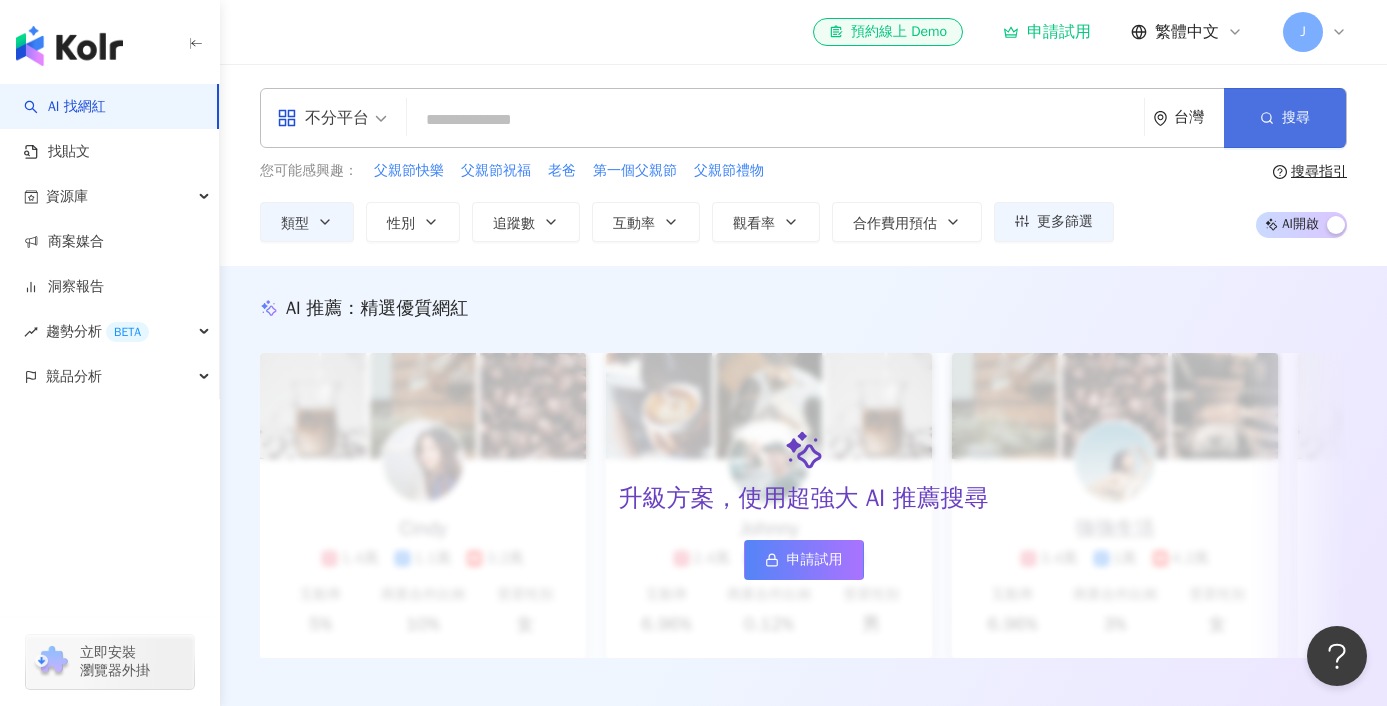 click on "搜尋" at bounding box center (1296, 118) 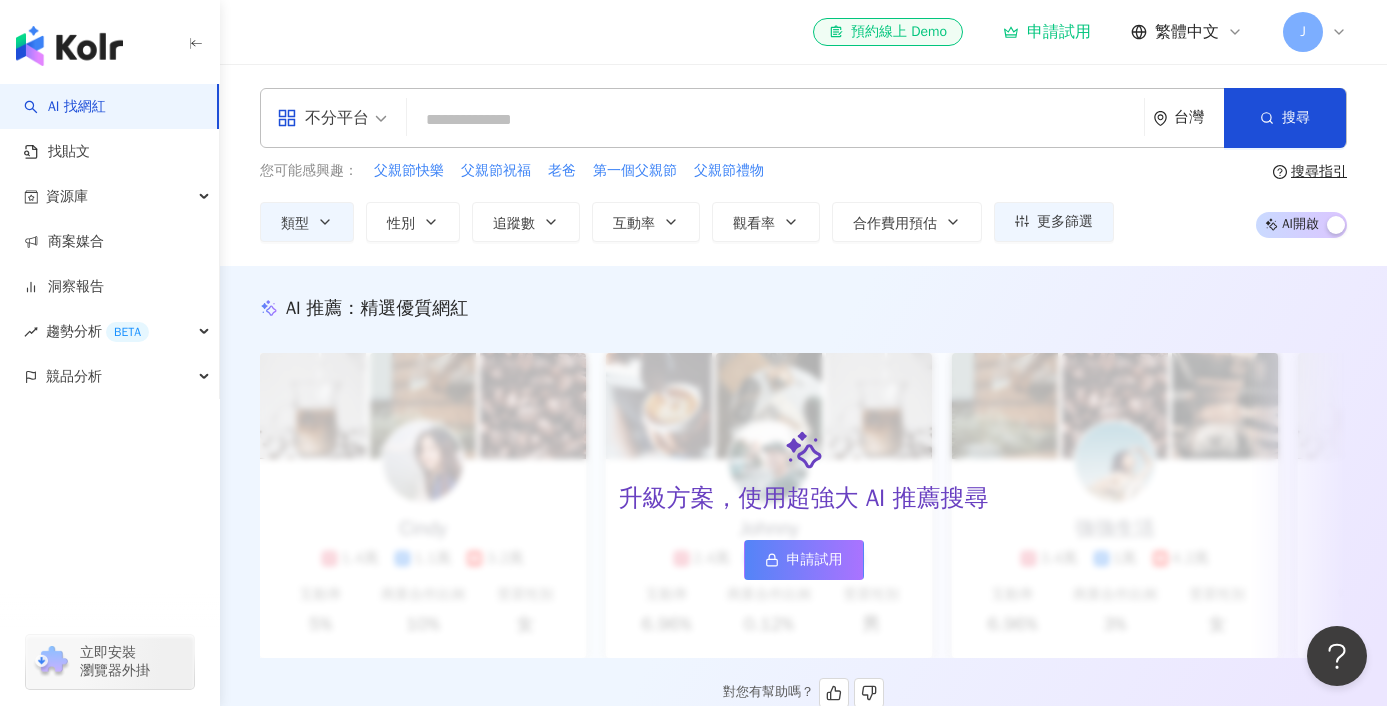 click on "申請試用" at bounding box center [815, 560] 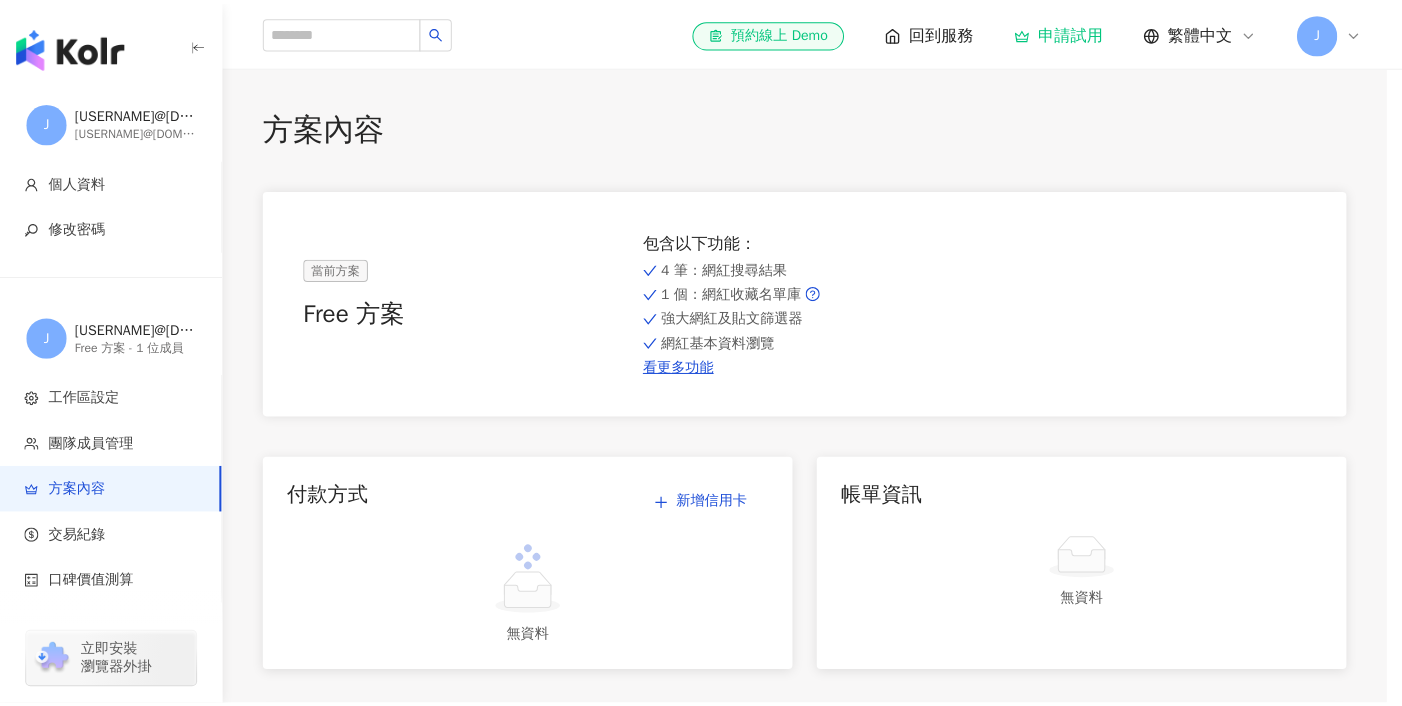 scroll, scrollTop: 0, scrollLeft: 0, axis: both 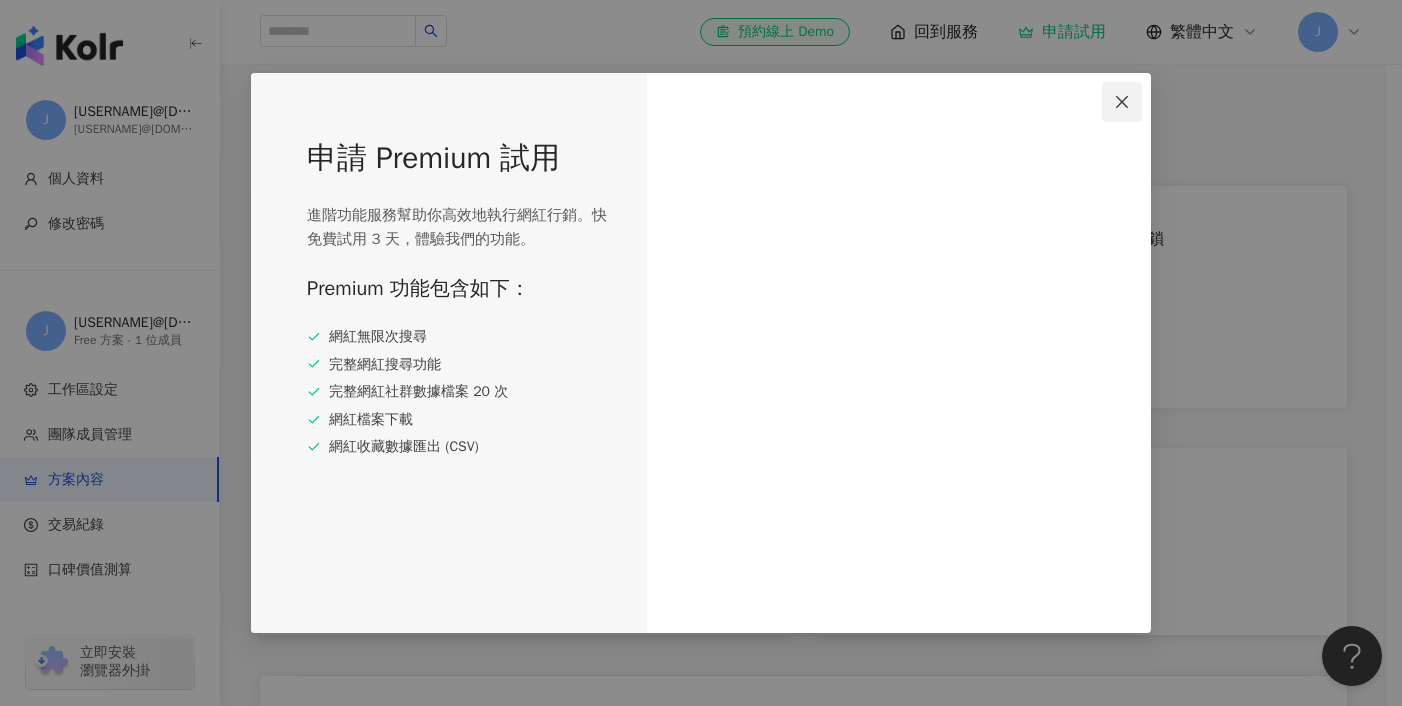 click 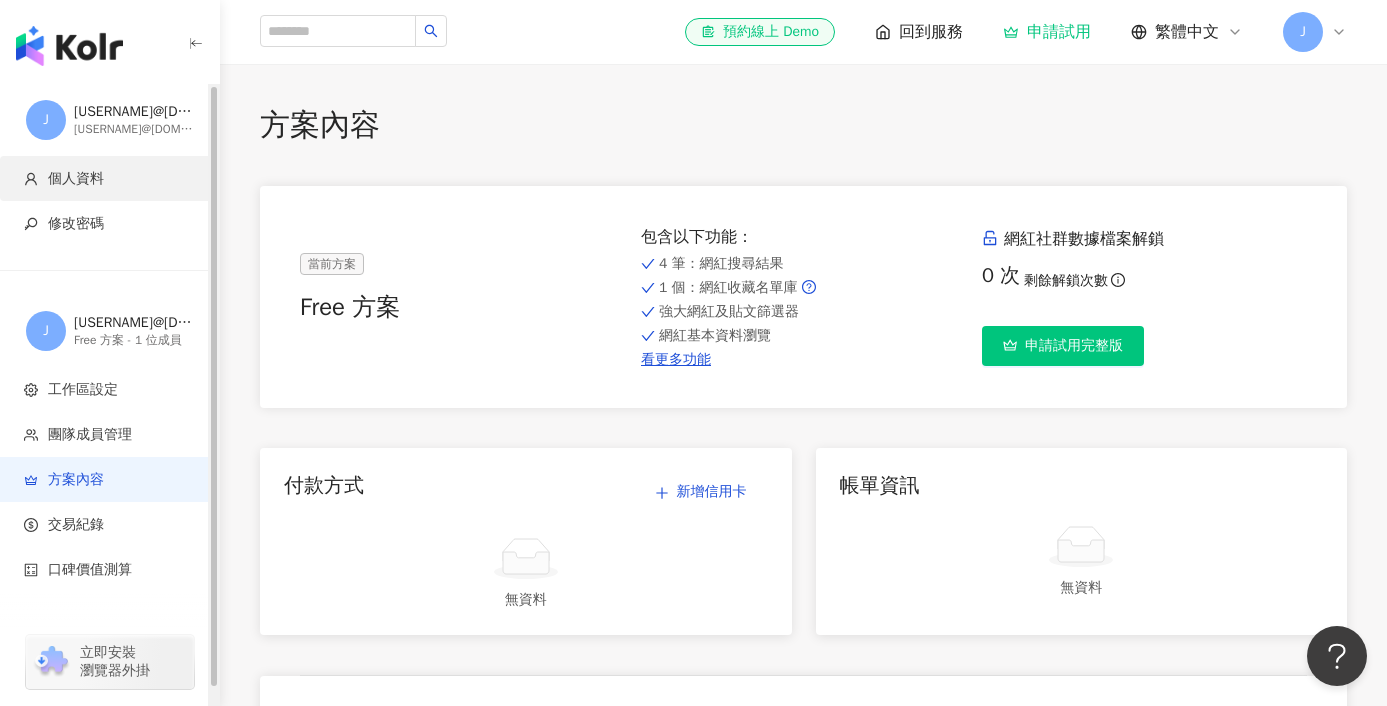 click on "個人資料" at bounding box center [76, 179] 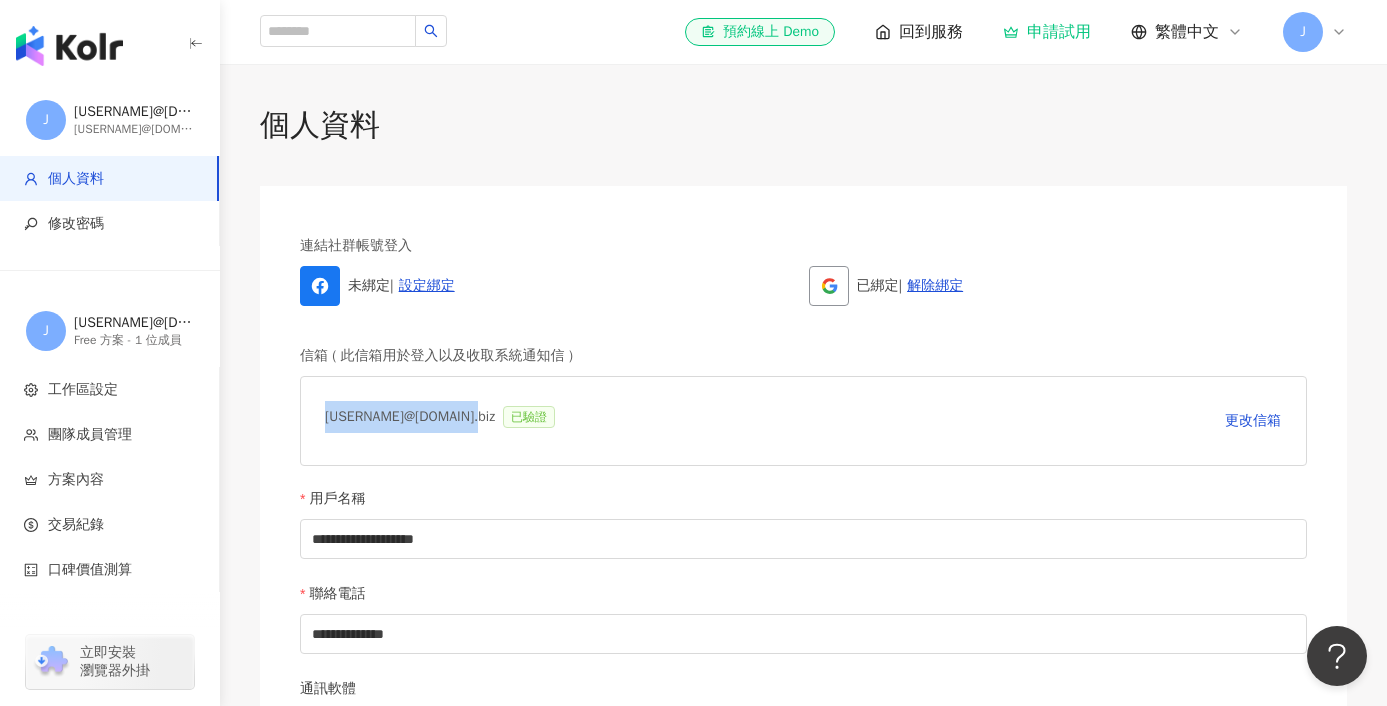 drag, startPoint x: 316, startPoint y: 418, endPoint x: 457, endPoint y: 419, distance: 141.00354 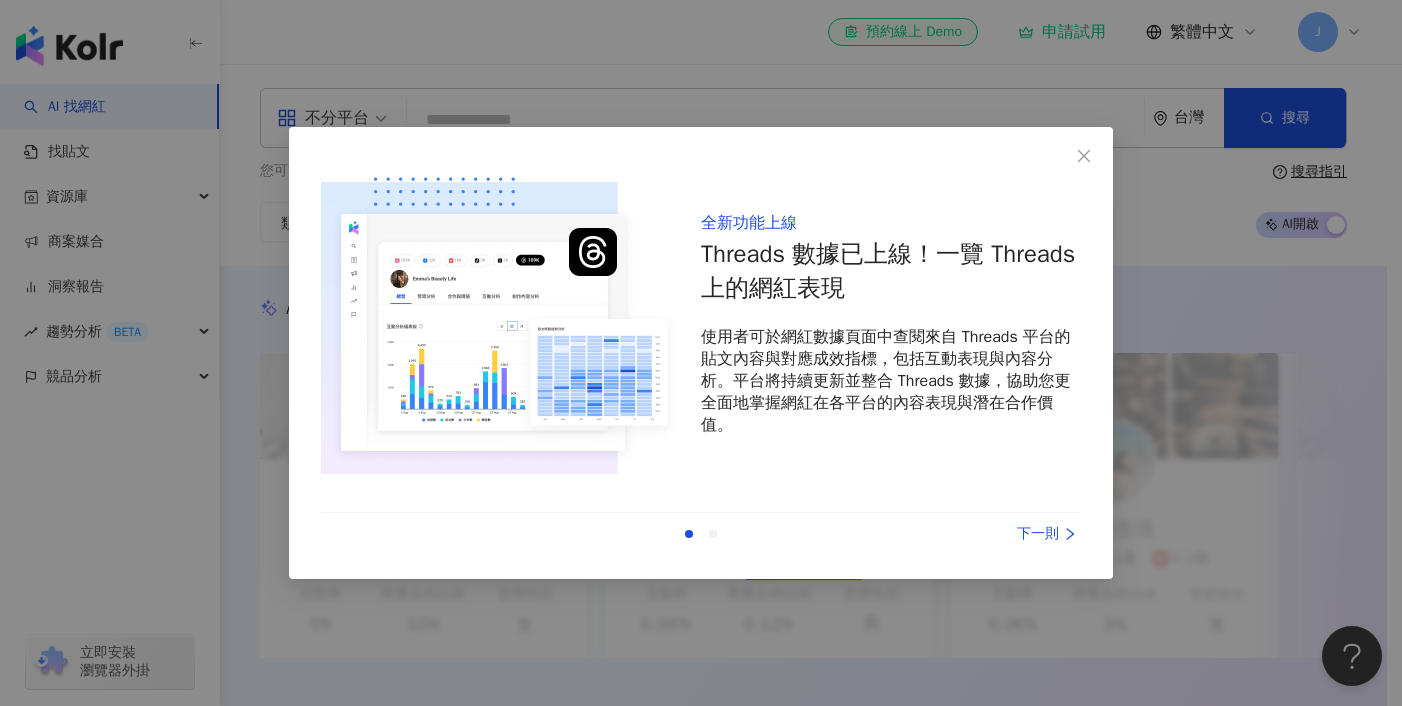 click on "全新功能上線 Threads 數據已上線！一覽 Threads 上的網紅表現 使用者可於網紅數據頁面中查閱來自 Threads 平台的貼文內容與對應成效指標，包括互動表現與內容分析。平台將持續更新並整合 Threads 數據，協助您更全面地掌握網紅在各平台的內容表現與潛在合作價值。 上一則 下一則" at bounding box center (701, 353) 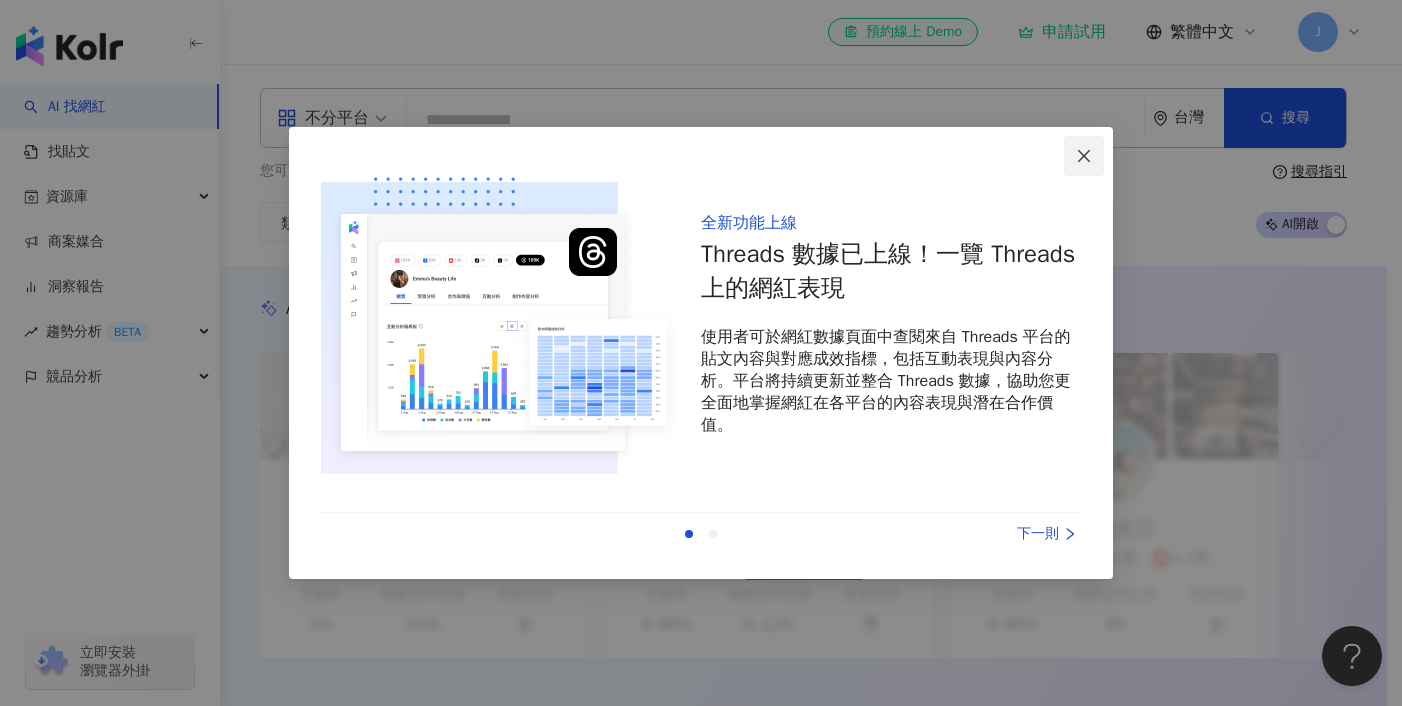 click 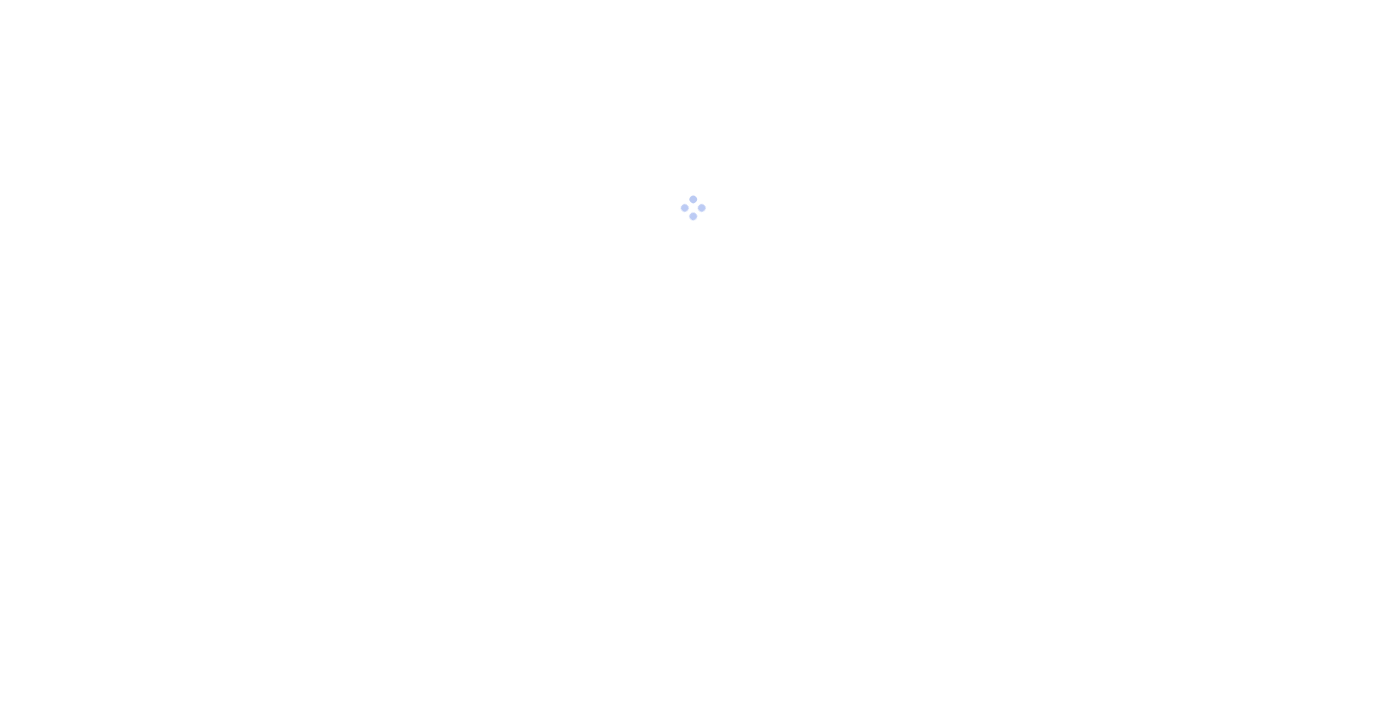 scroll, scrollTop: 0, scrollLeft: 0, axis: both 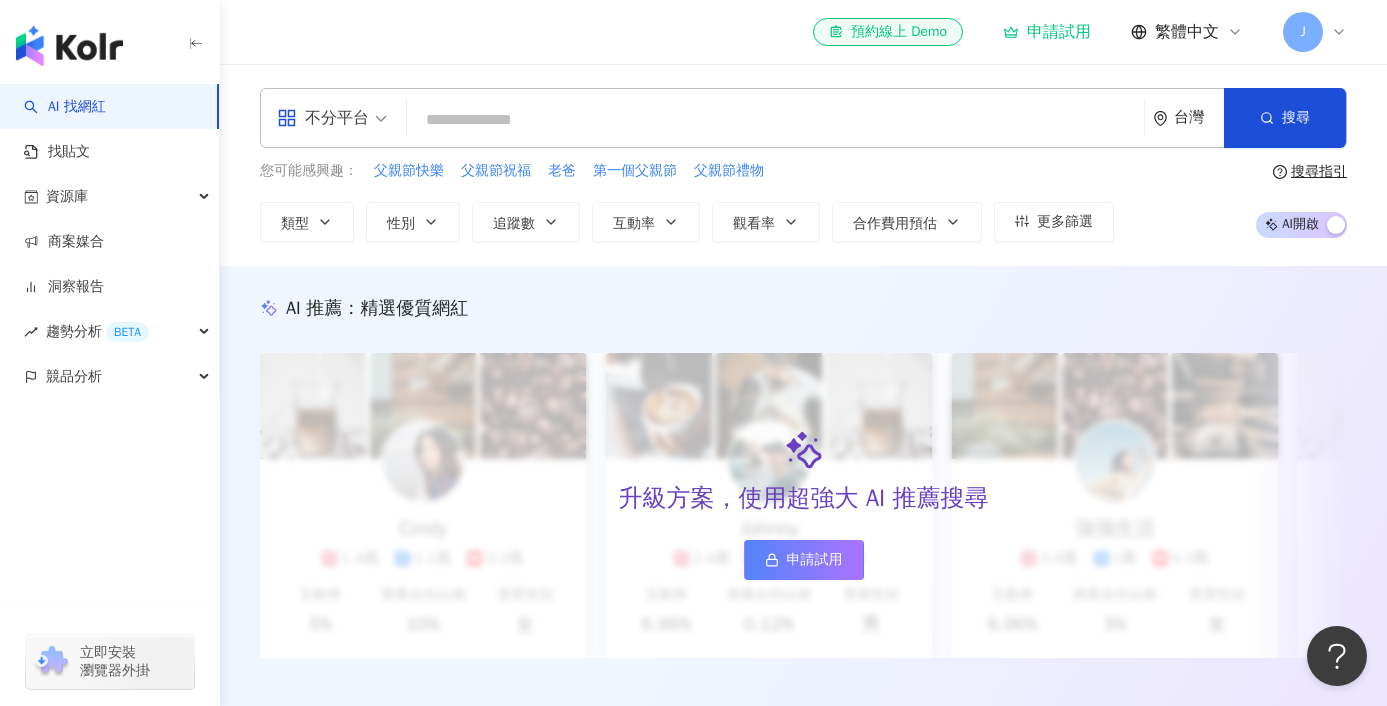 click on "J" at bounding box center (1303, 32) 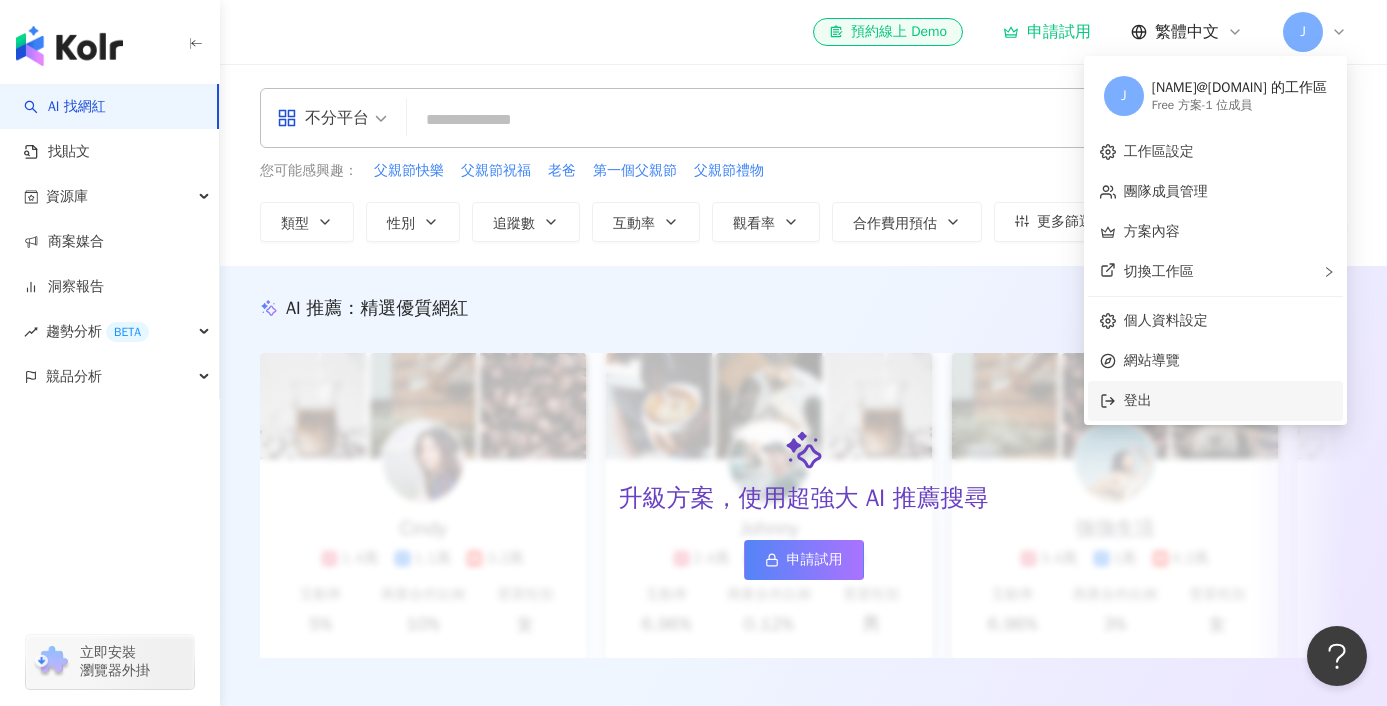 click on "登出" at bounding box center (1138, 400) 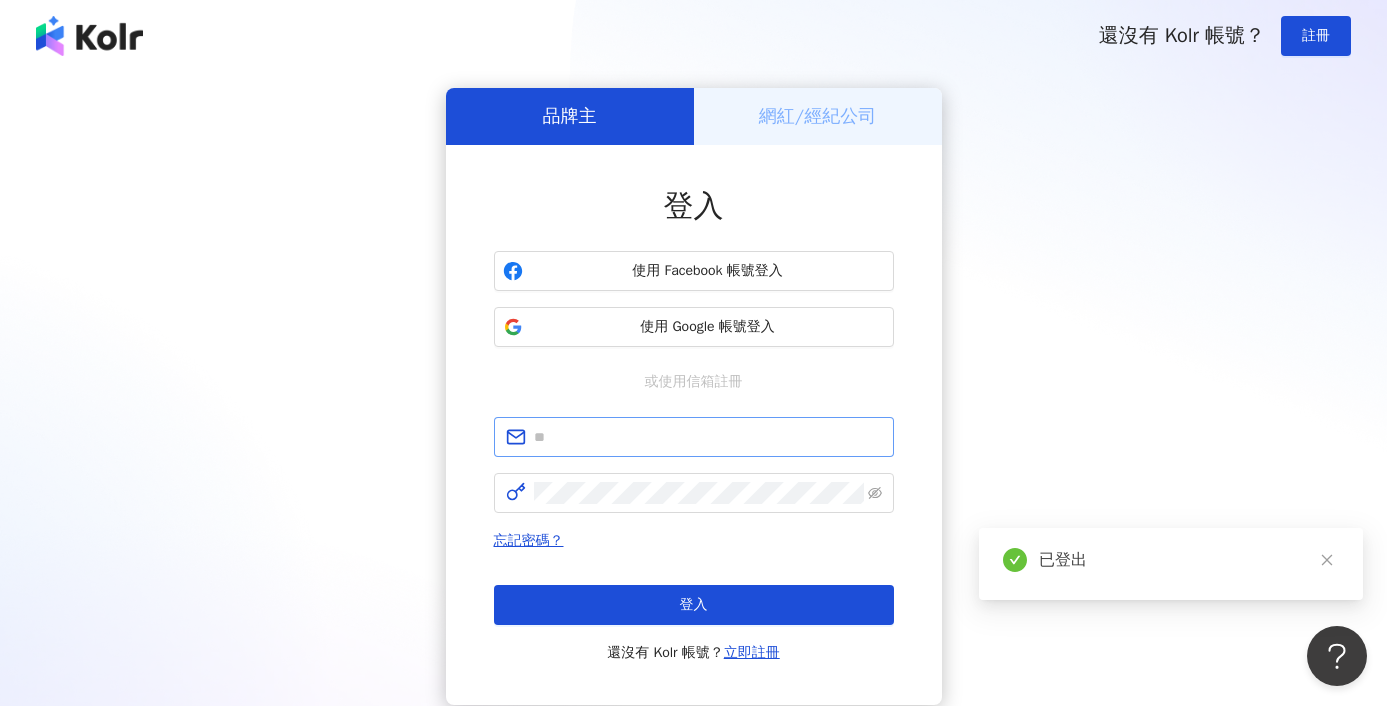click at bounding box center (694, 437) 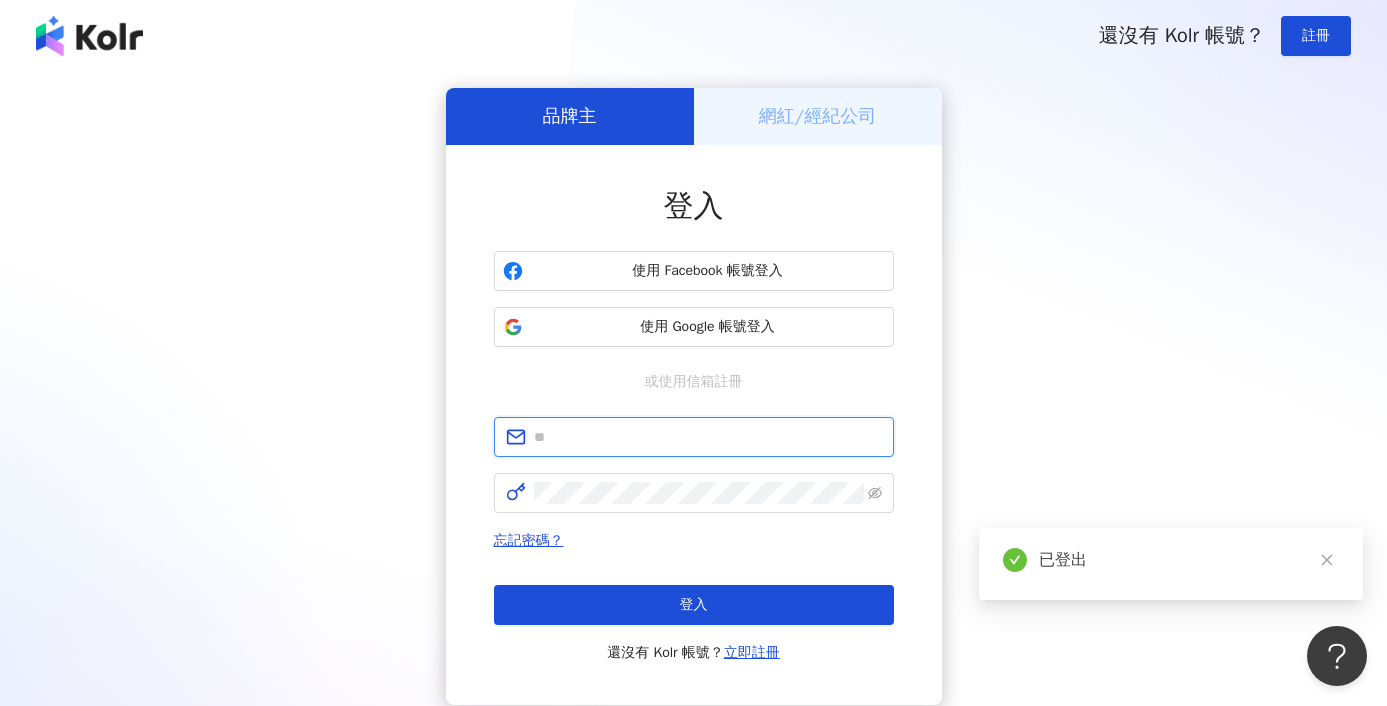 click at bounding box center [708, 437] 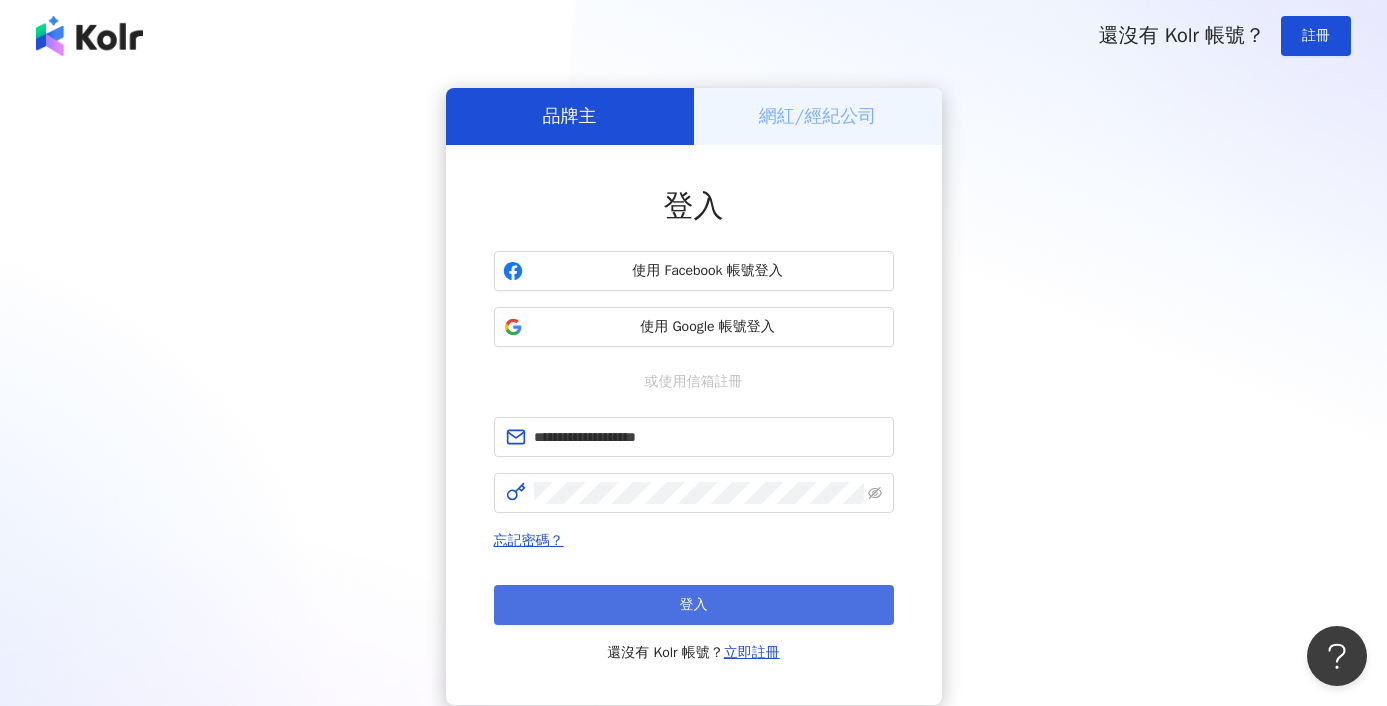 click on "登入" at bounding box center [694, 605] 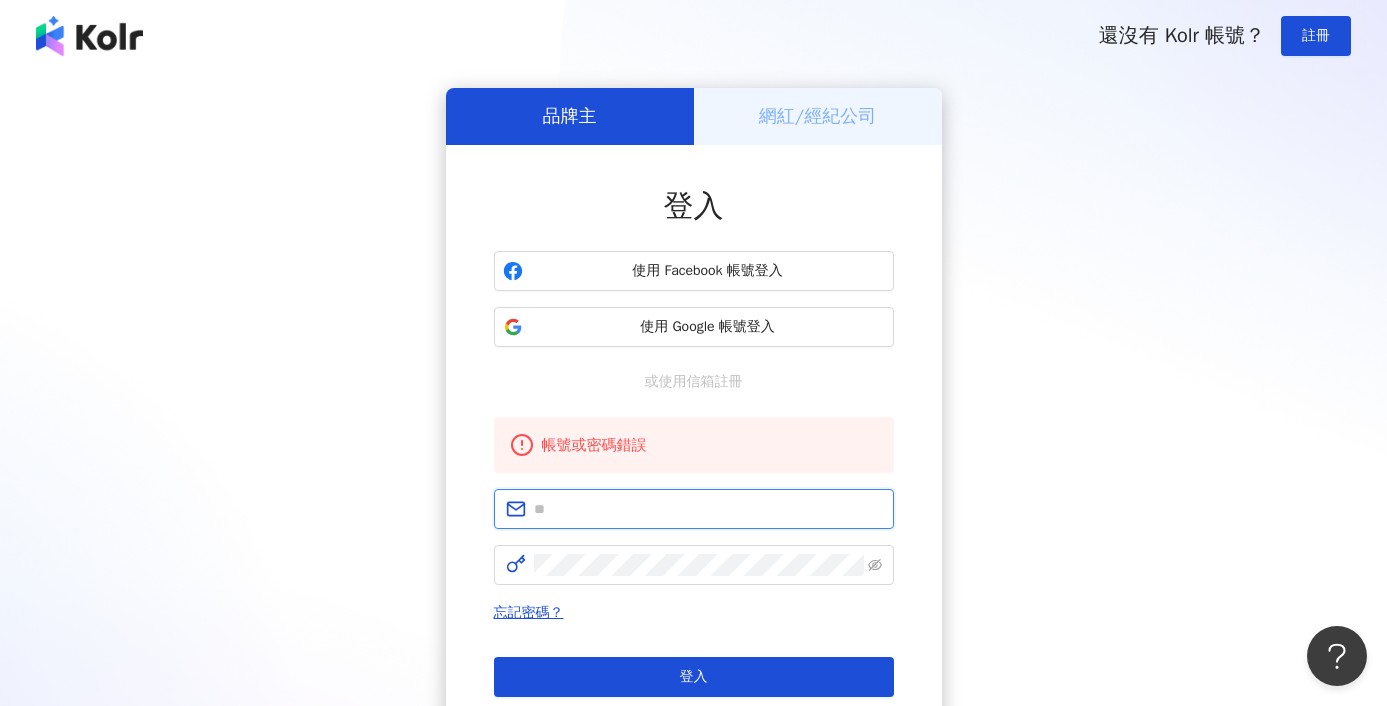 click at bounding box center (708, 509) 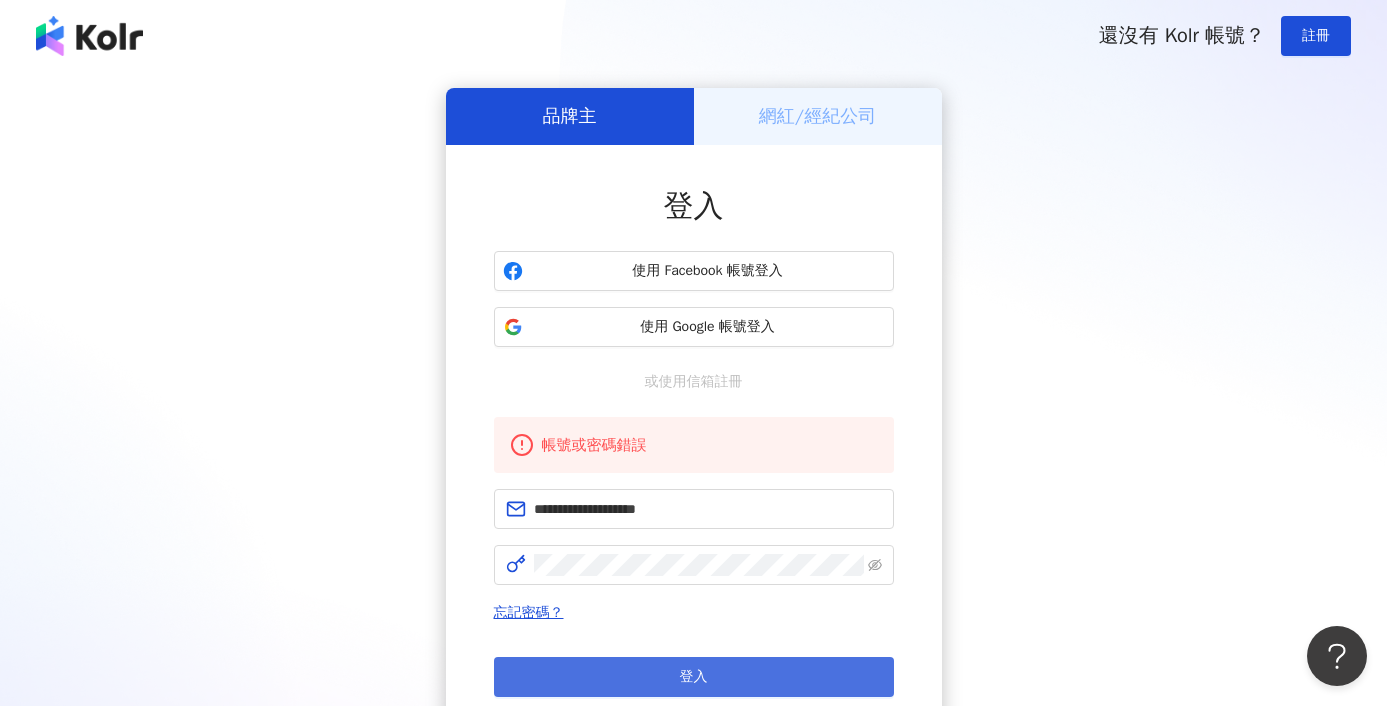 click on "登入" at bounding box center (694, 677) 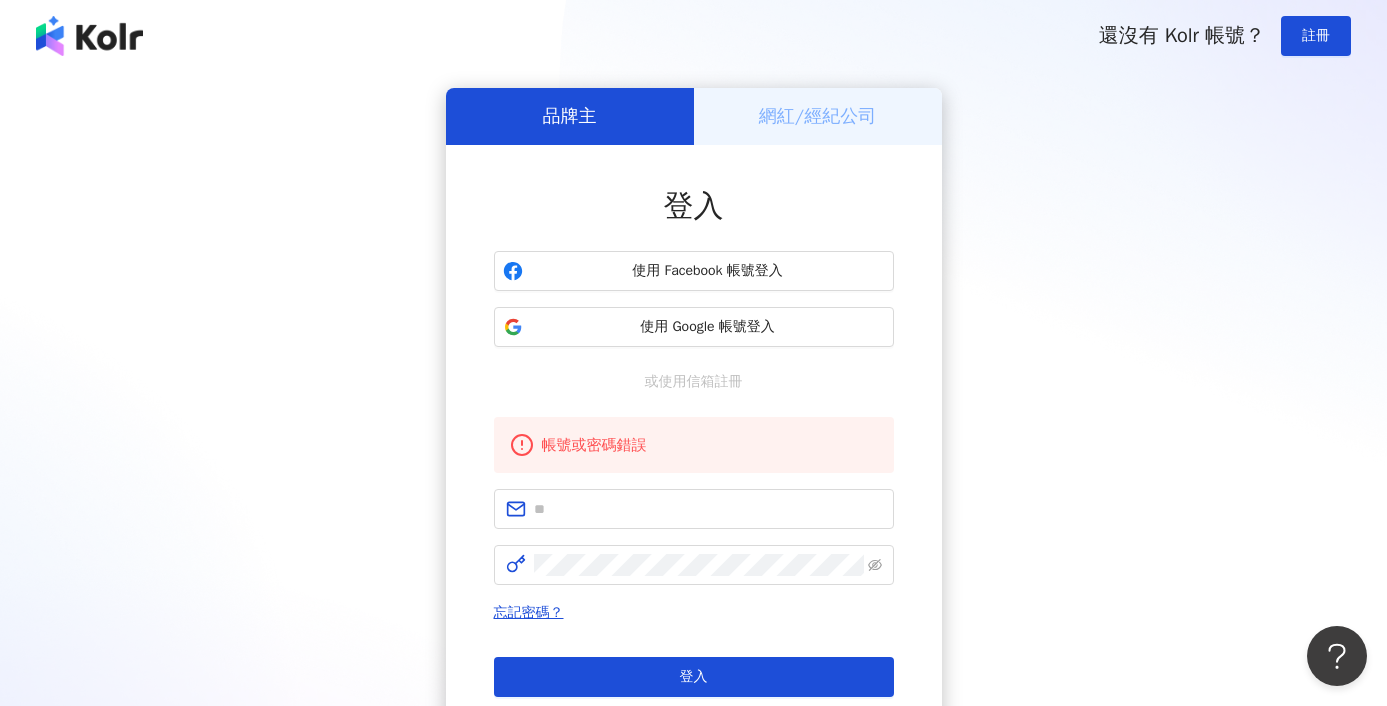 click on "品牌主 網紅/經紀公司 登入 使用 Facebook 帳號登入 使用 Google 帳號登入 或使用信箱註冊 帳號或密碼錯誤 忘記密碼？ 登入 還沒有 Kolr 帳號？ 立即註冊" at bounding box center [693, 432] 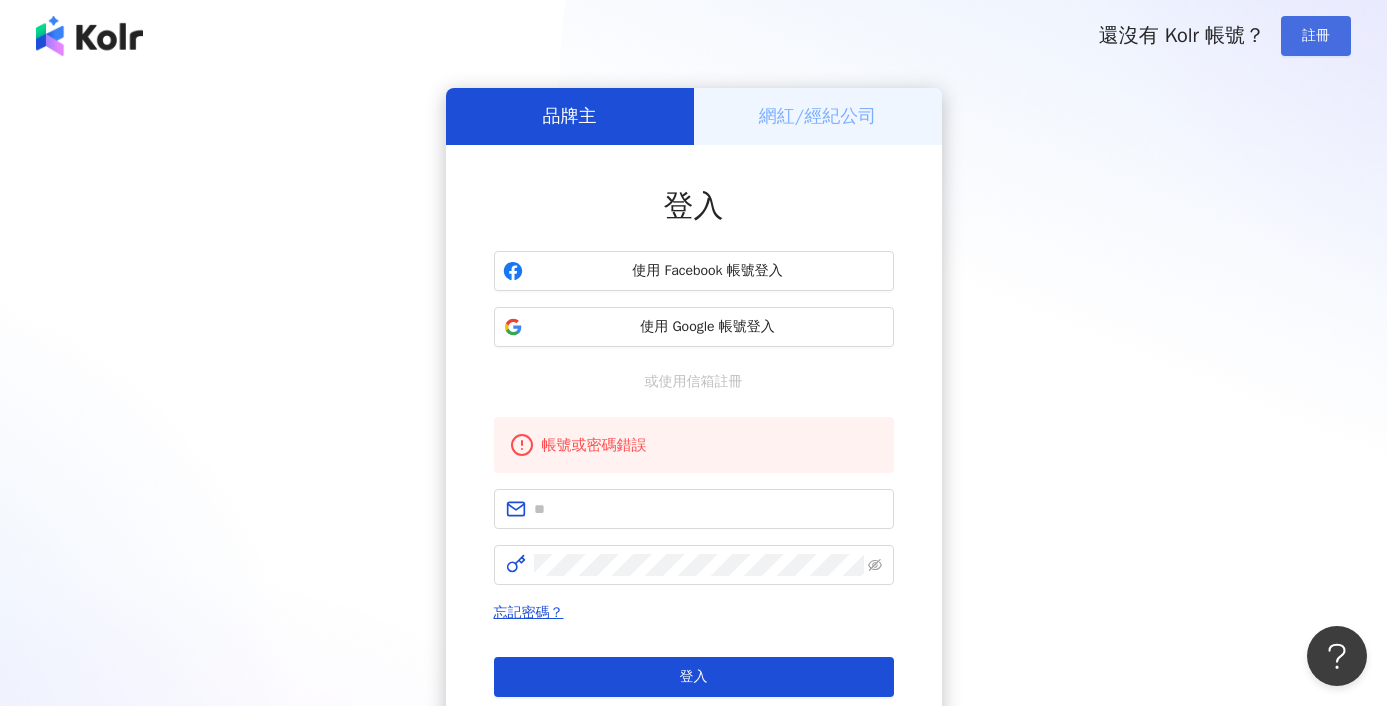 click on "註冊" at bounding box center (1316, 36) 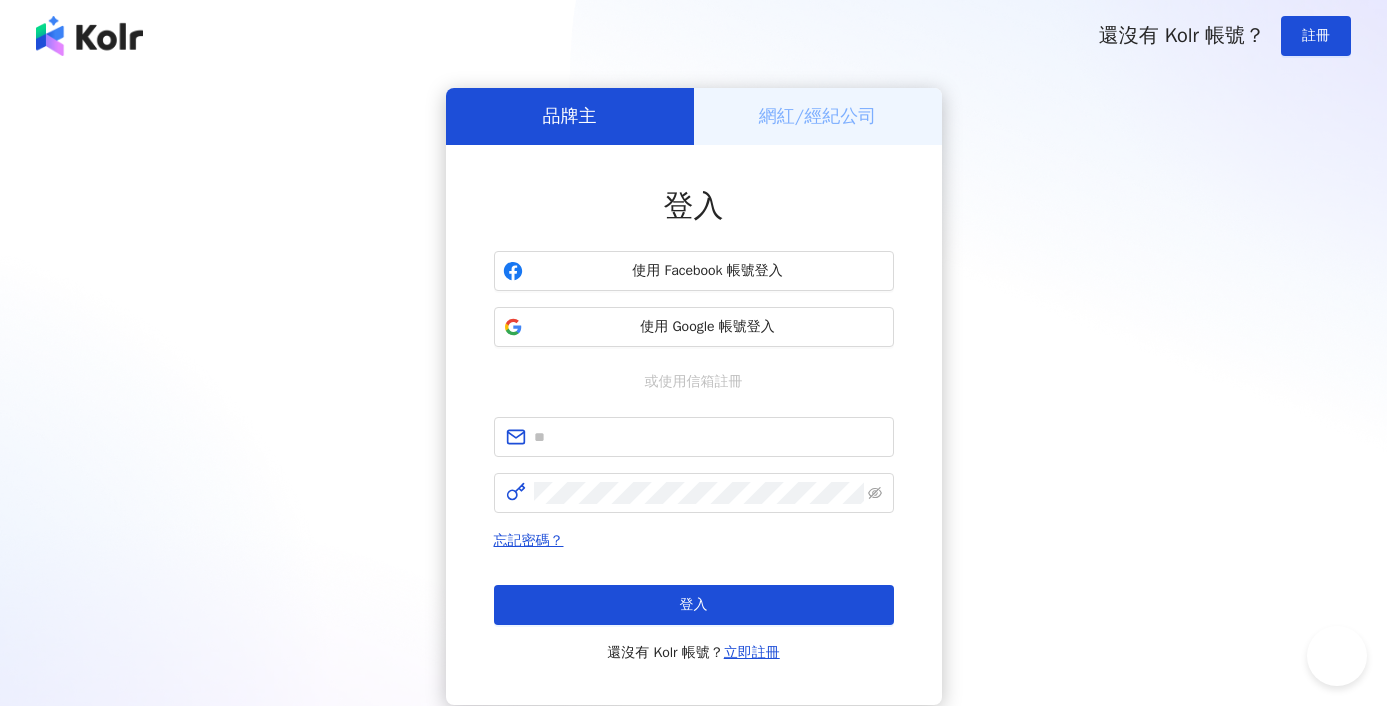 scroll, scrollTop: 0, scrollLeft: 0, axis: both 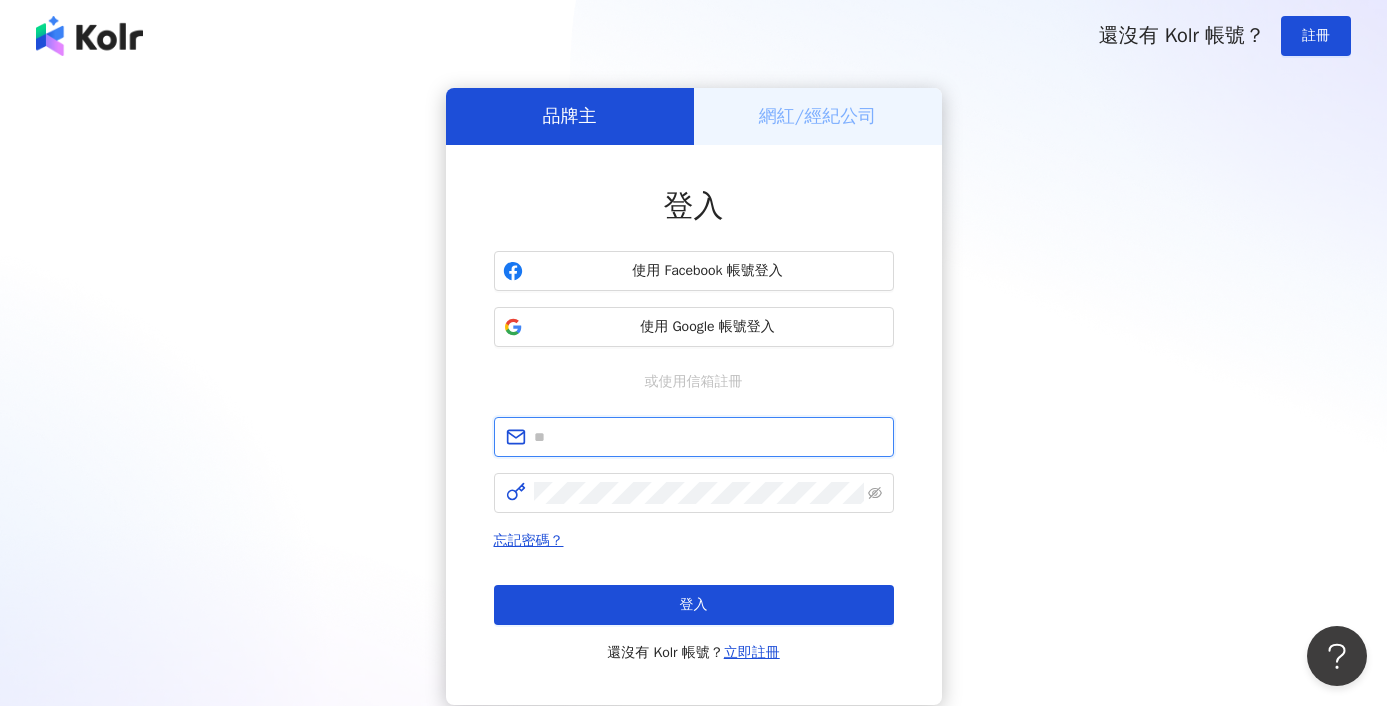 click at bounding box center (708, 437) 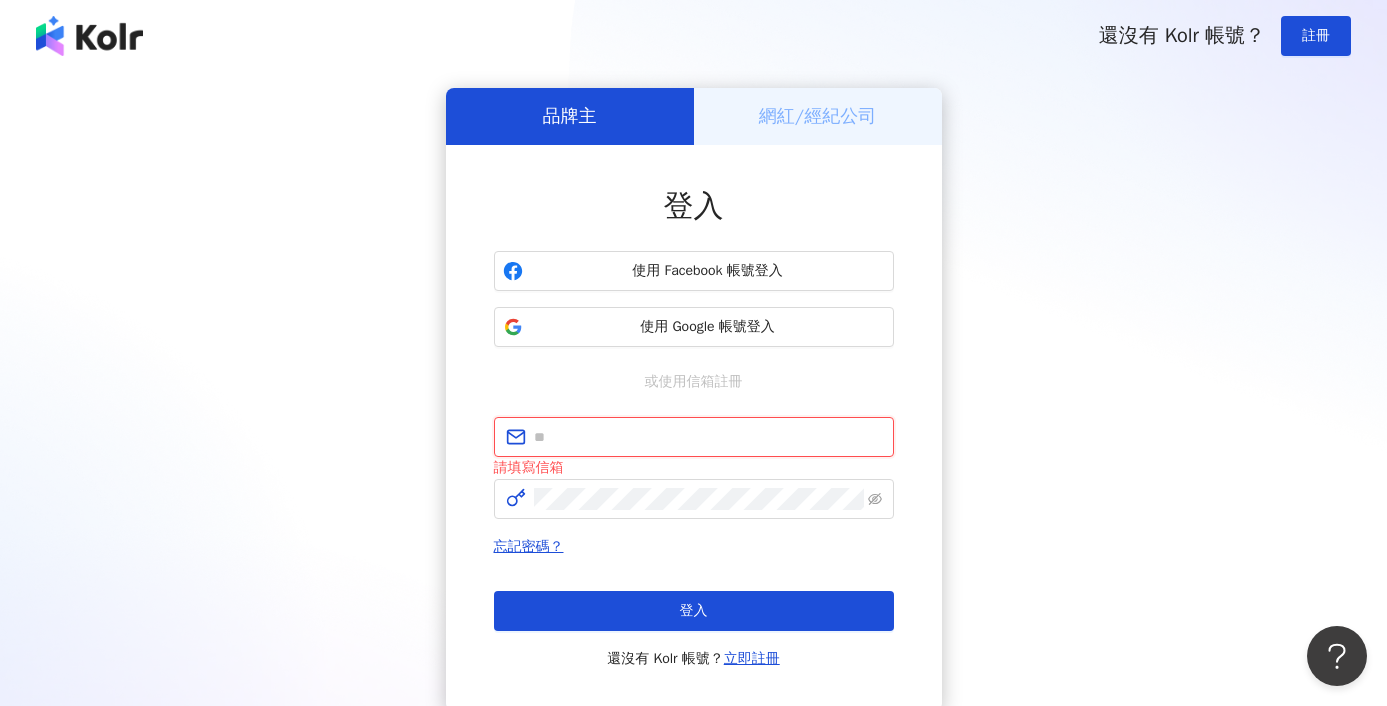 click at bounding box center [708, 437] 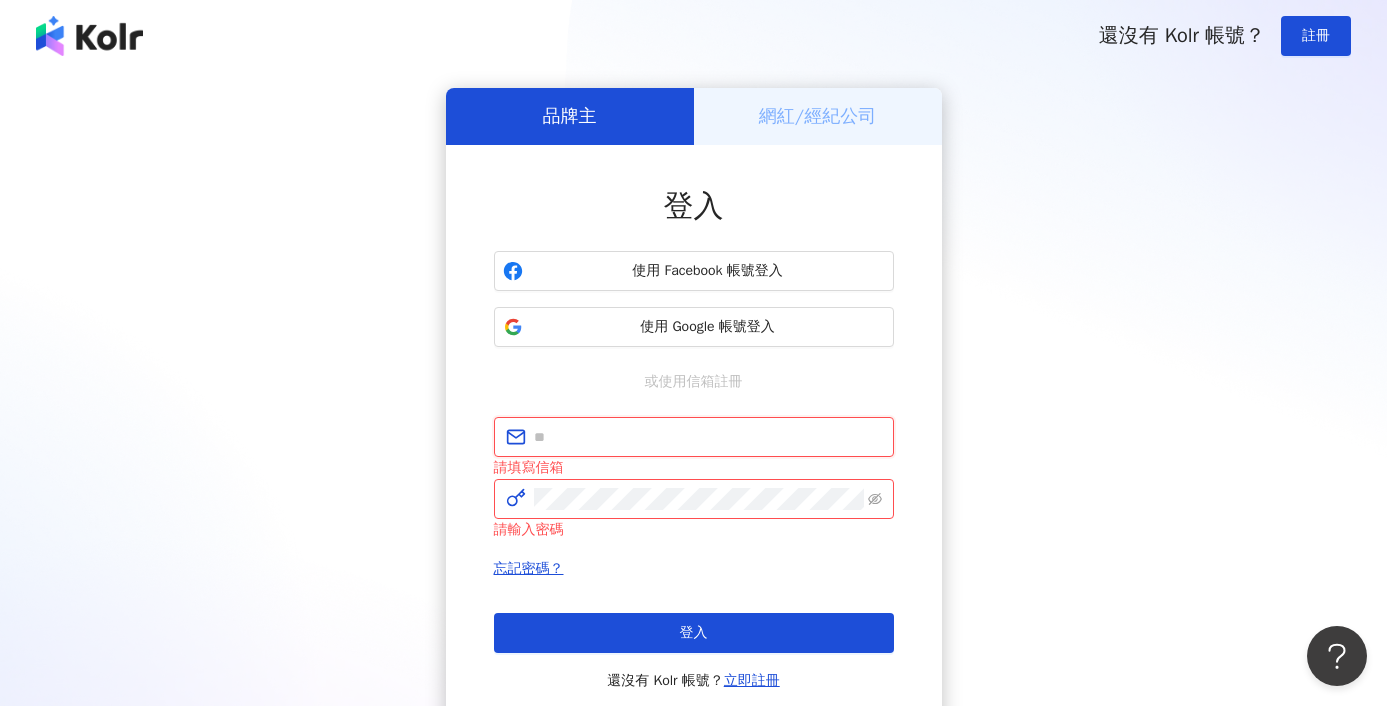 type on "**********" 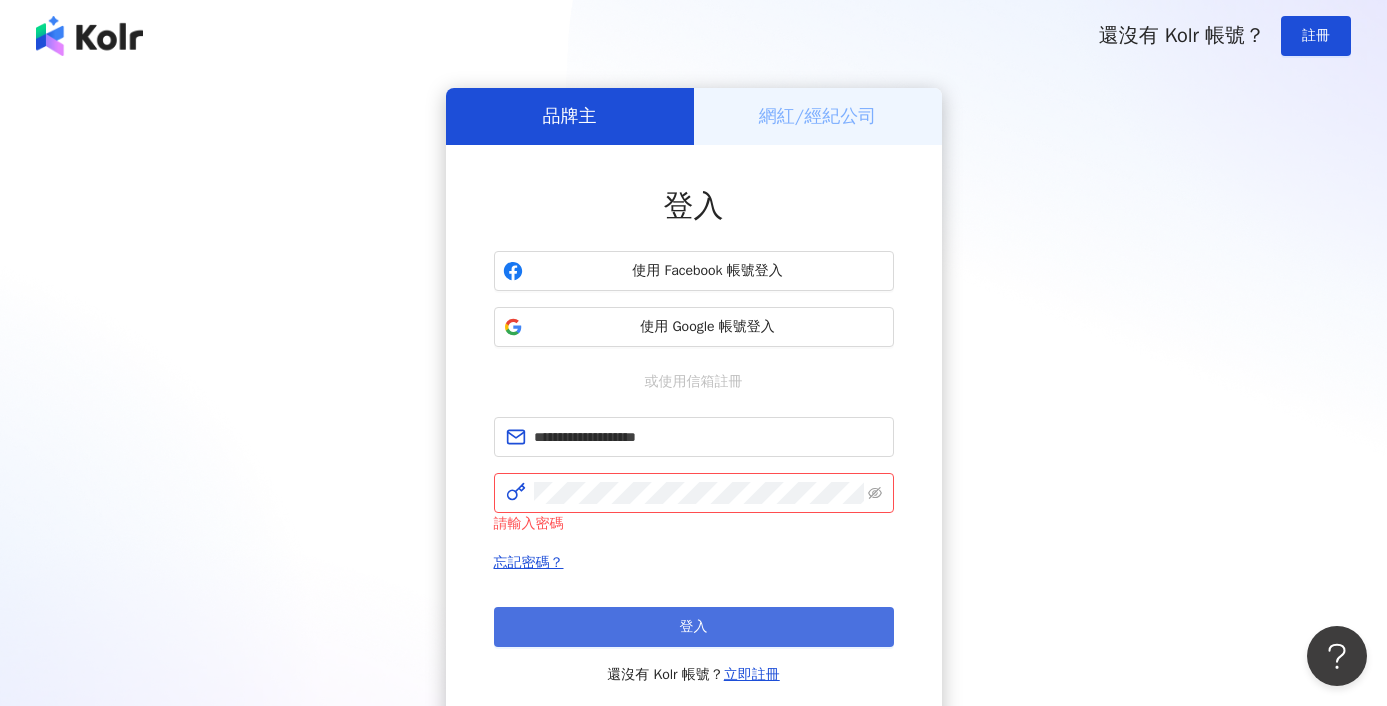 click on "登入" at bounding box center [694, 627] 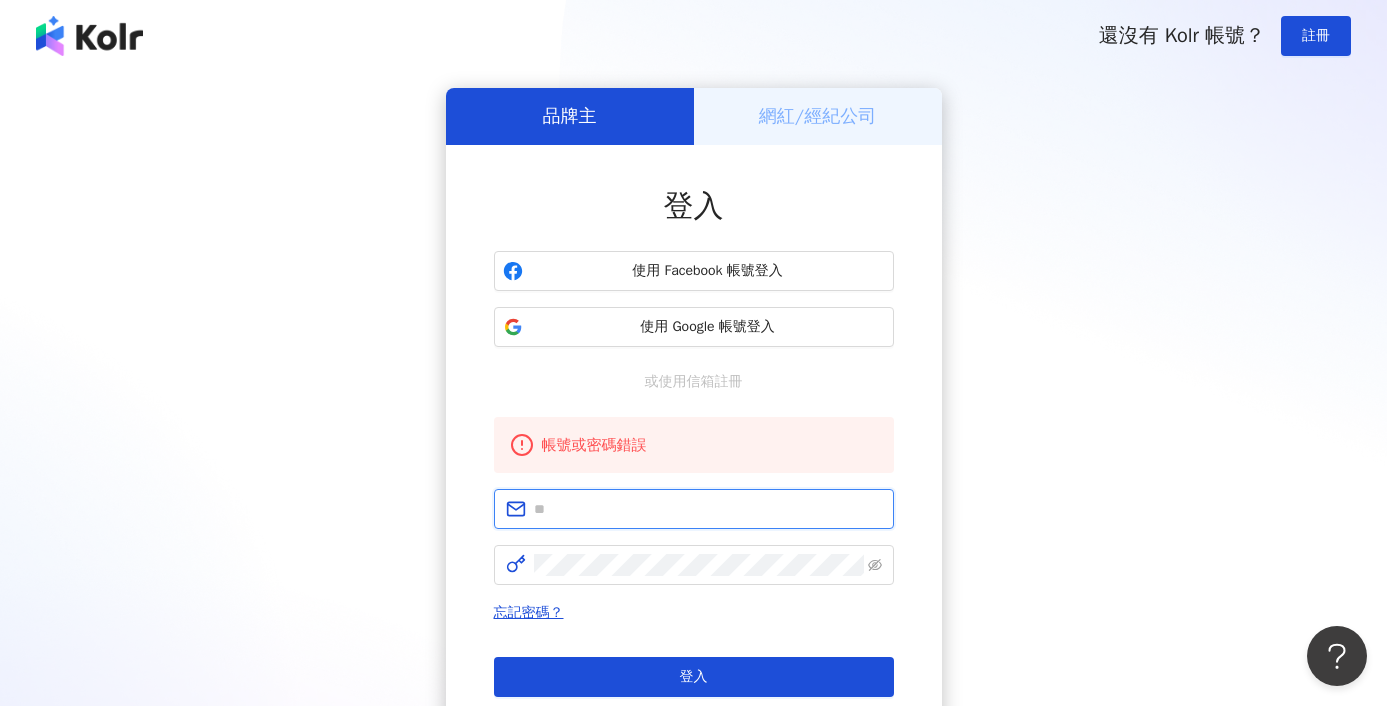 click at bounding box center (708, 509) 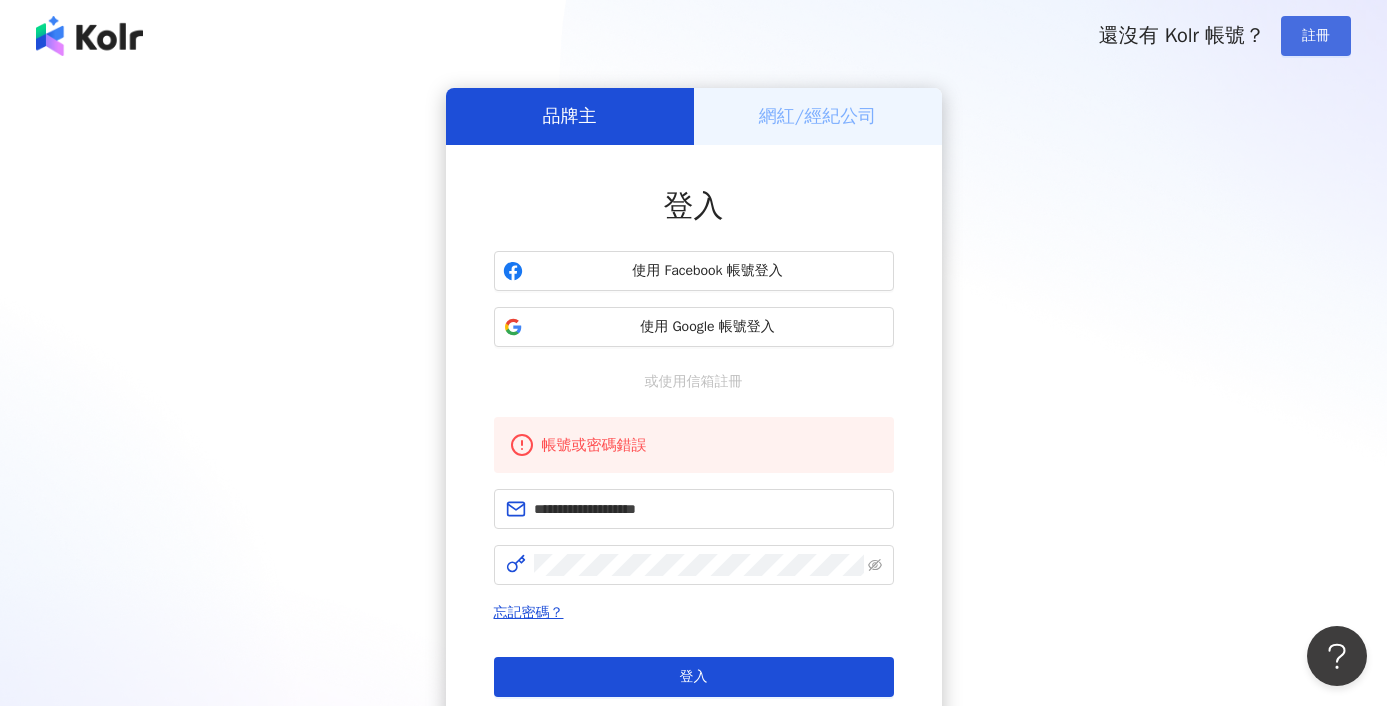 click on "註冊" at bounding box center [1316, 36] 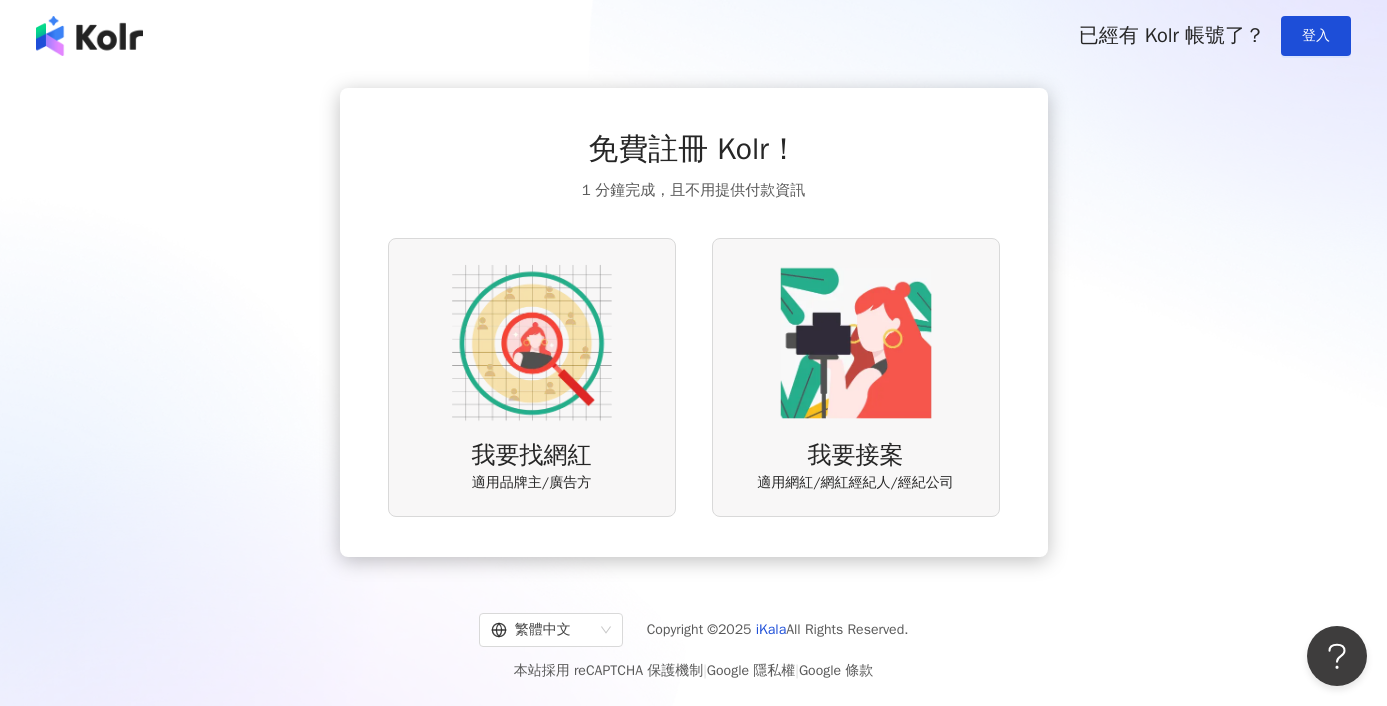 click at bounding box center [532, 343] 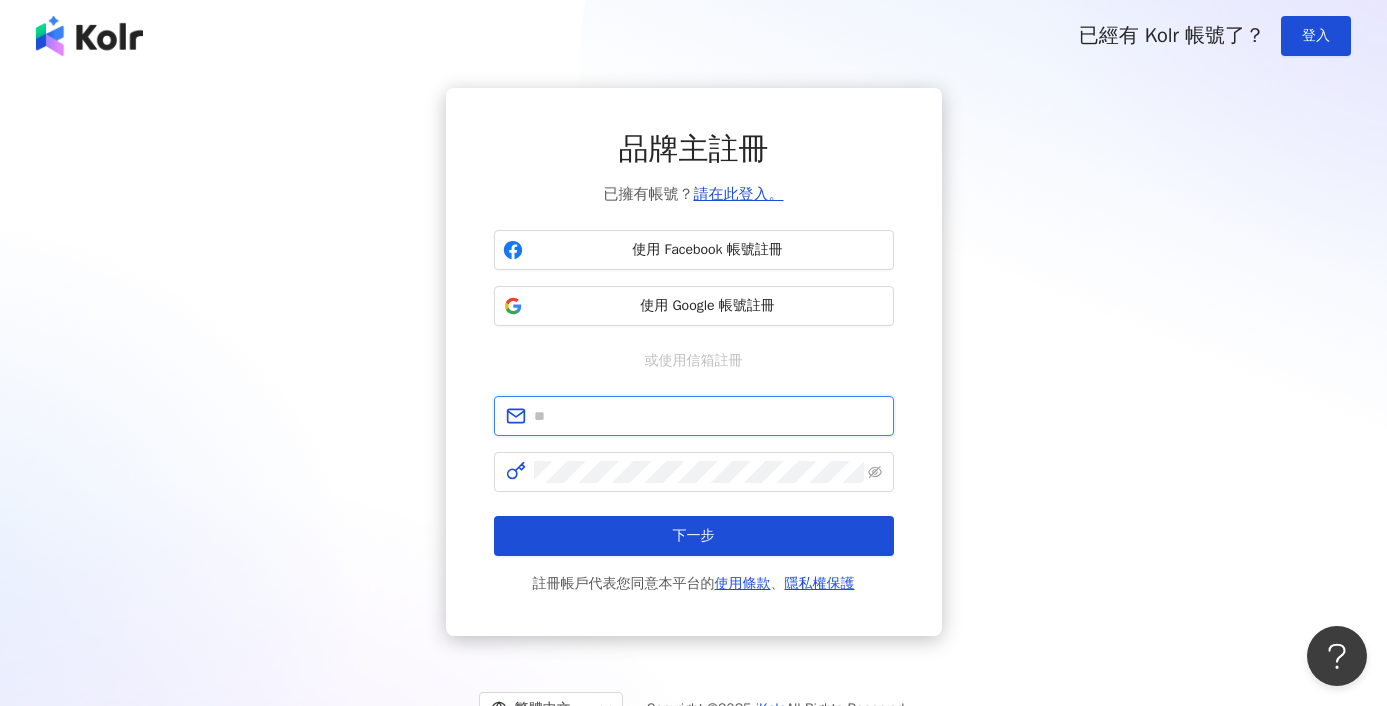 click at bounding box center (708, 416) 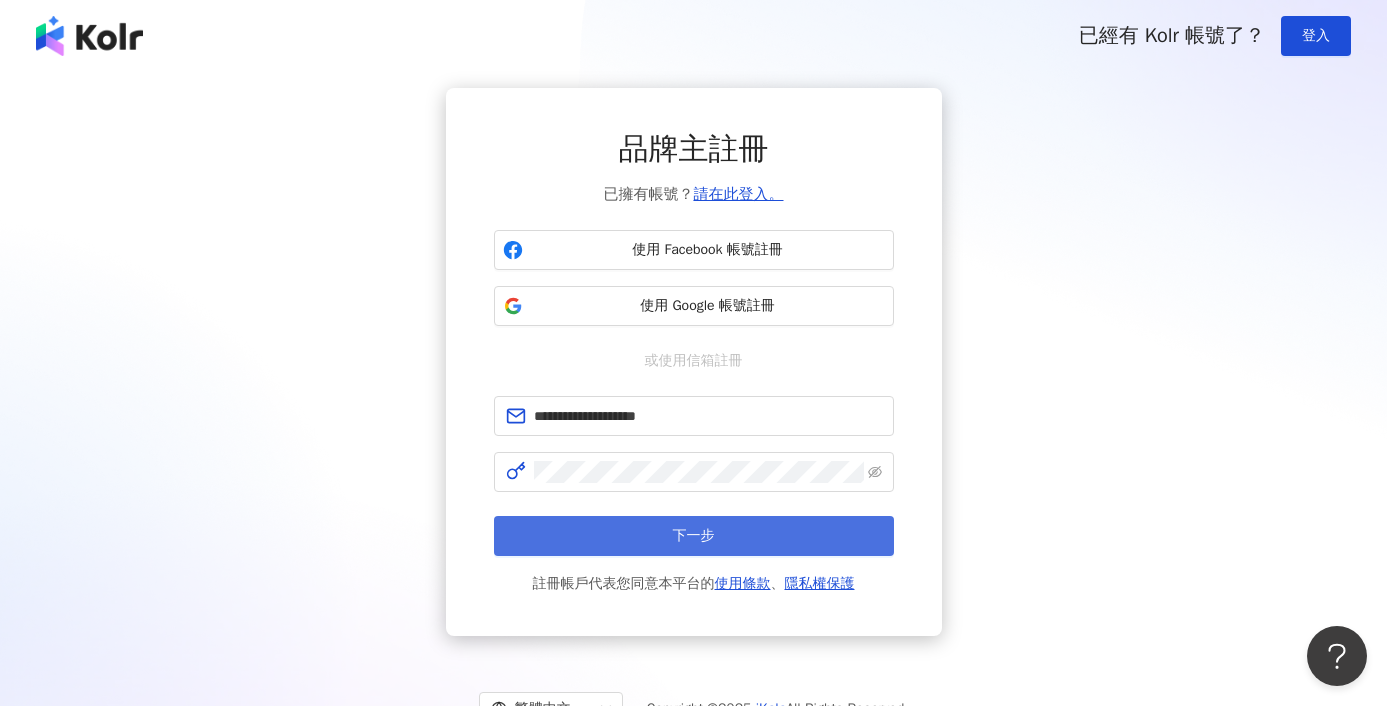 click on "下一步" at bounding box center [694, 536] 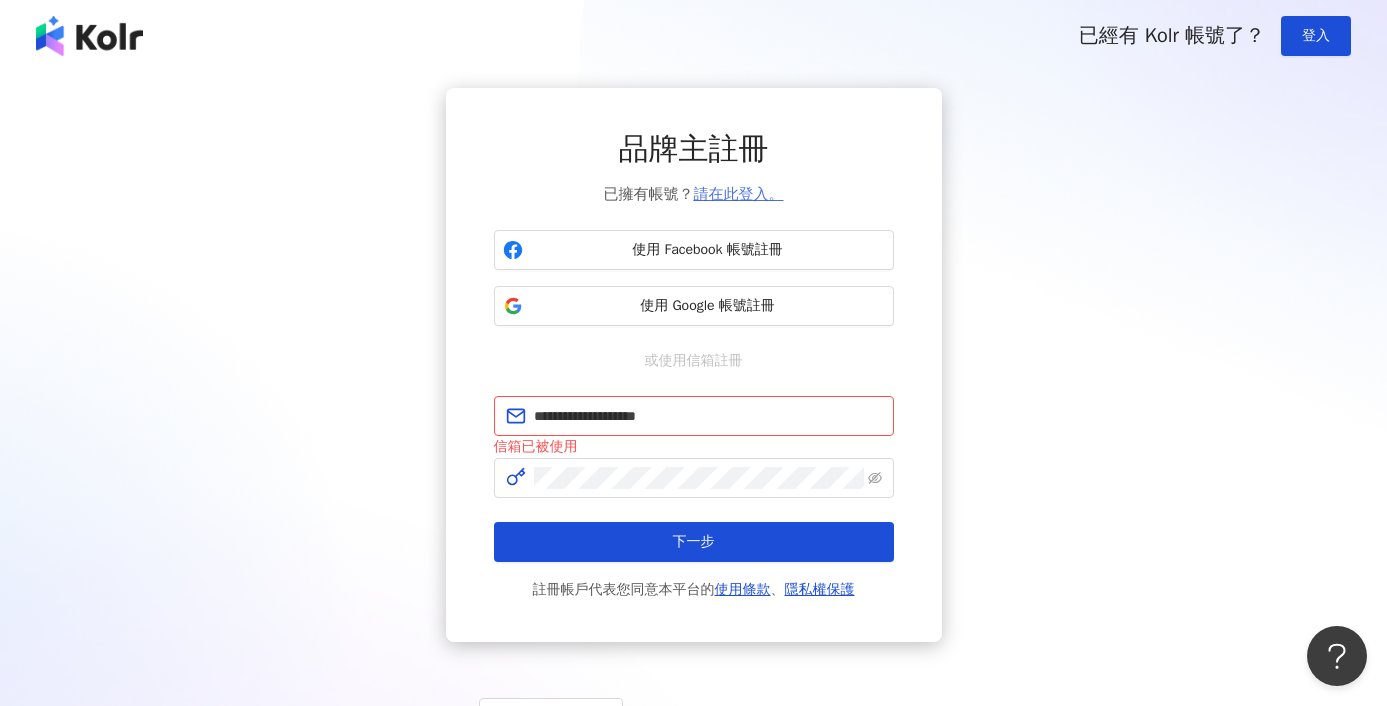 click on "請在此登入。" at bounding box center [739, 194] 